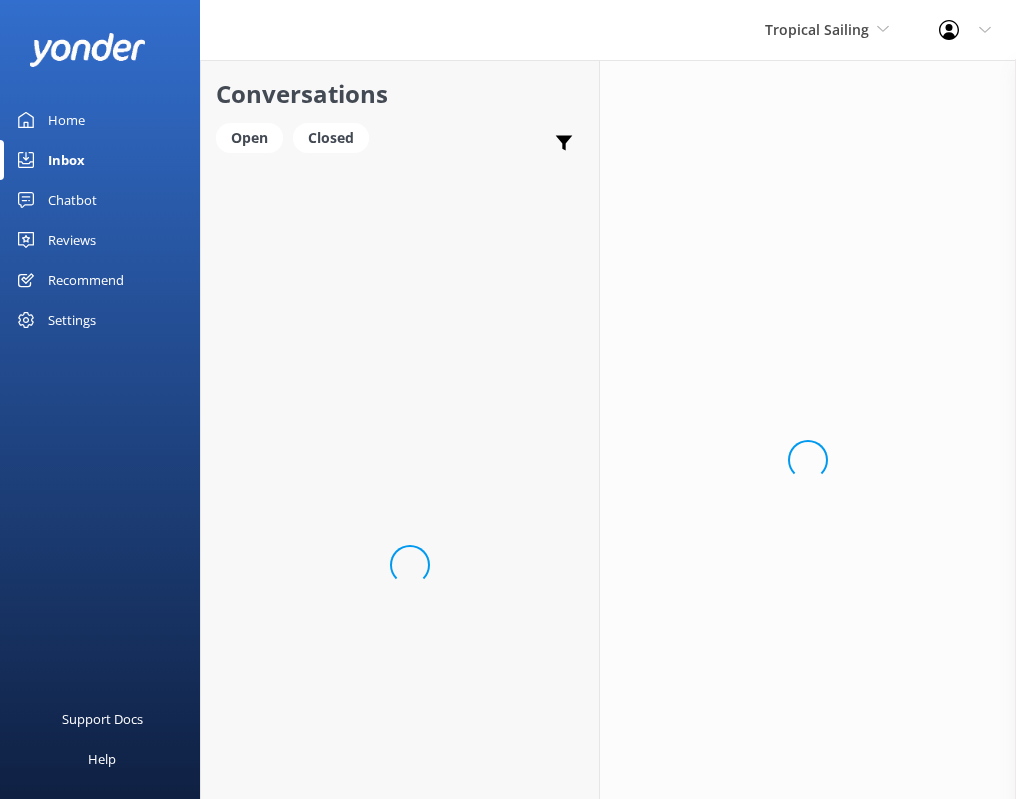 scroll, scrollTop: 0, scrollLeft: 0, axis: both 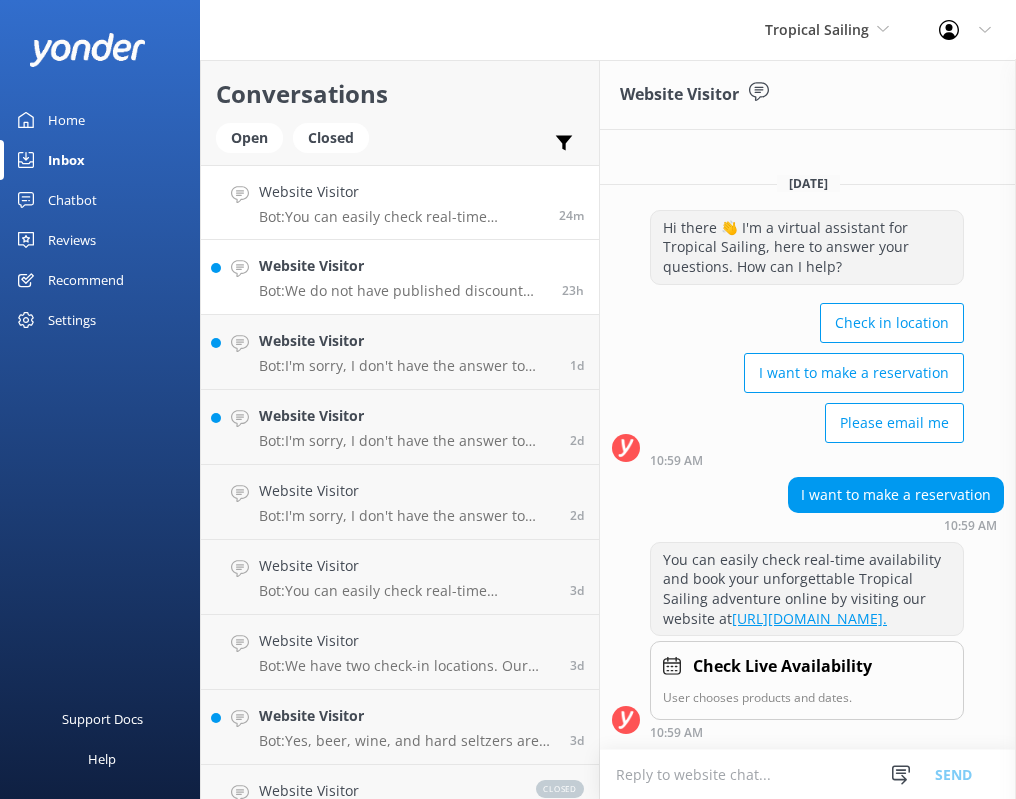 click on "Bot:  We do not have published discount codes. Please phone us for any exclusive rates at [PHONE_NUMBER]." at bounding box center [403, 291] 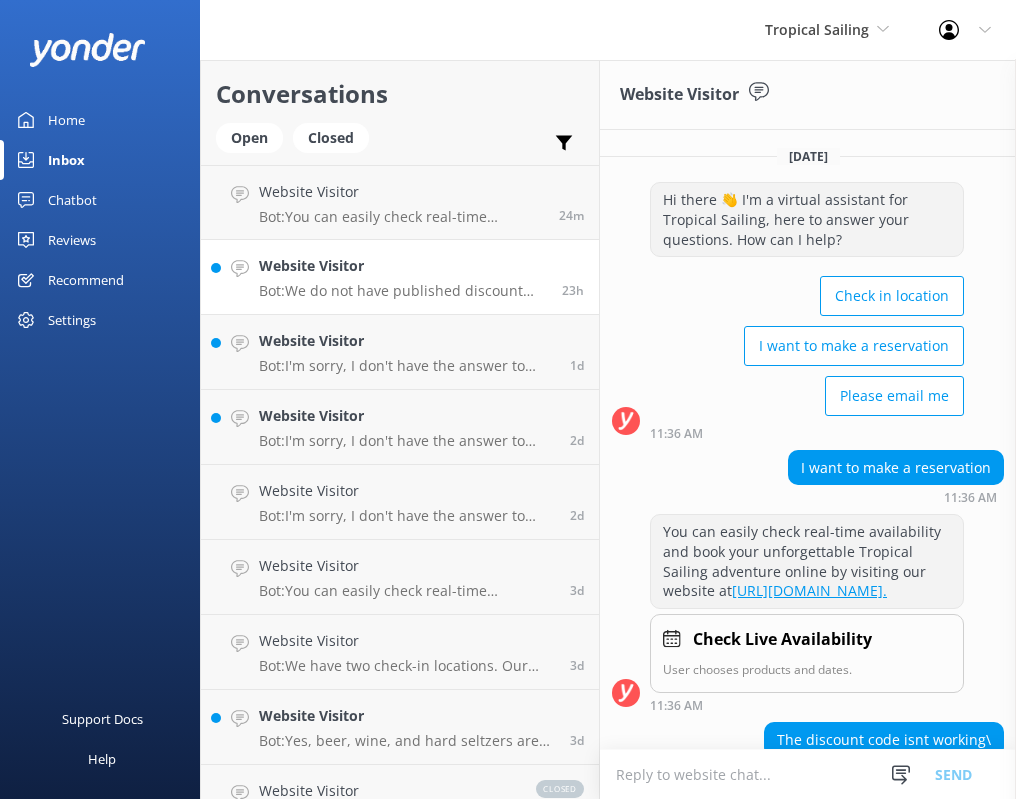 scroll, scrollTop: 170, scrollLeft: 0, axis: vertical 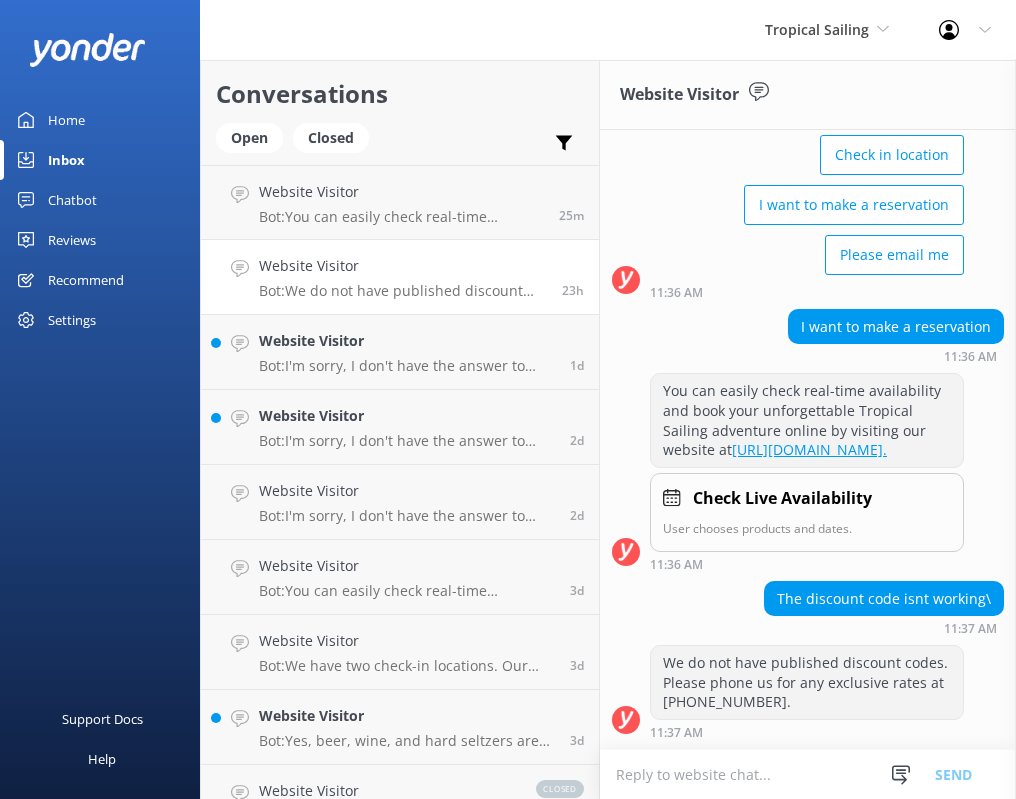 click on "Chatbot" at bounding box center (72, 200) 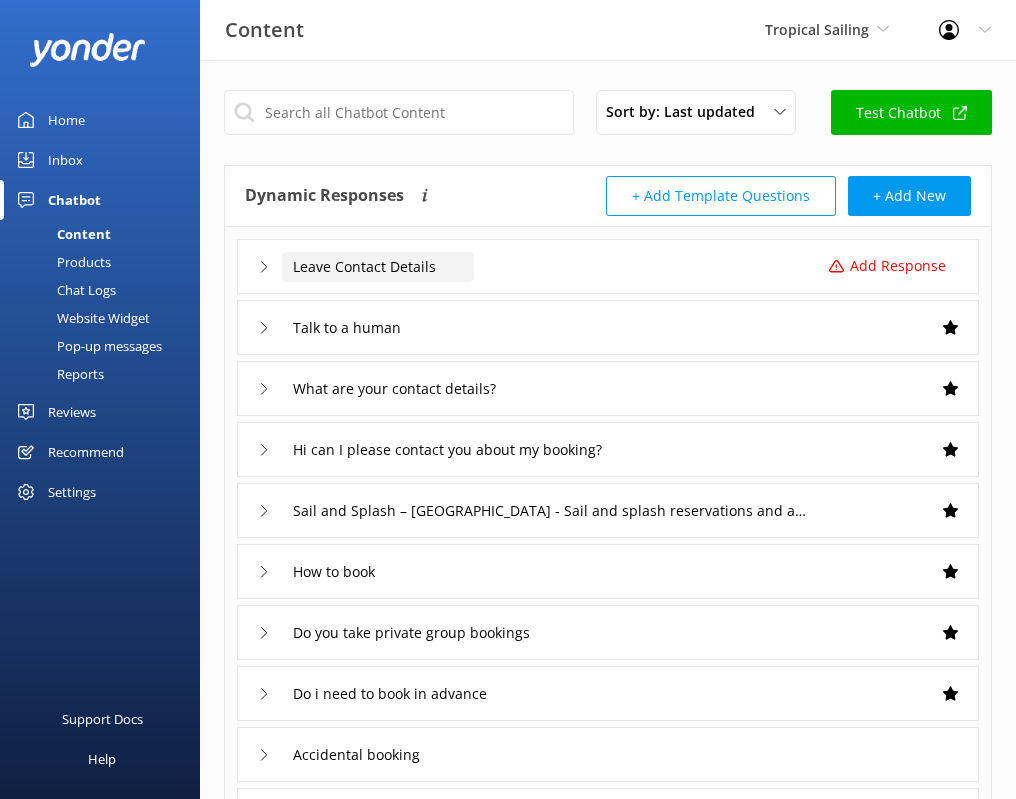 click on "Leave Contact Details" at bounding box center [378, 267] 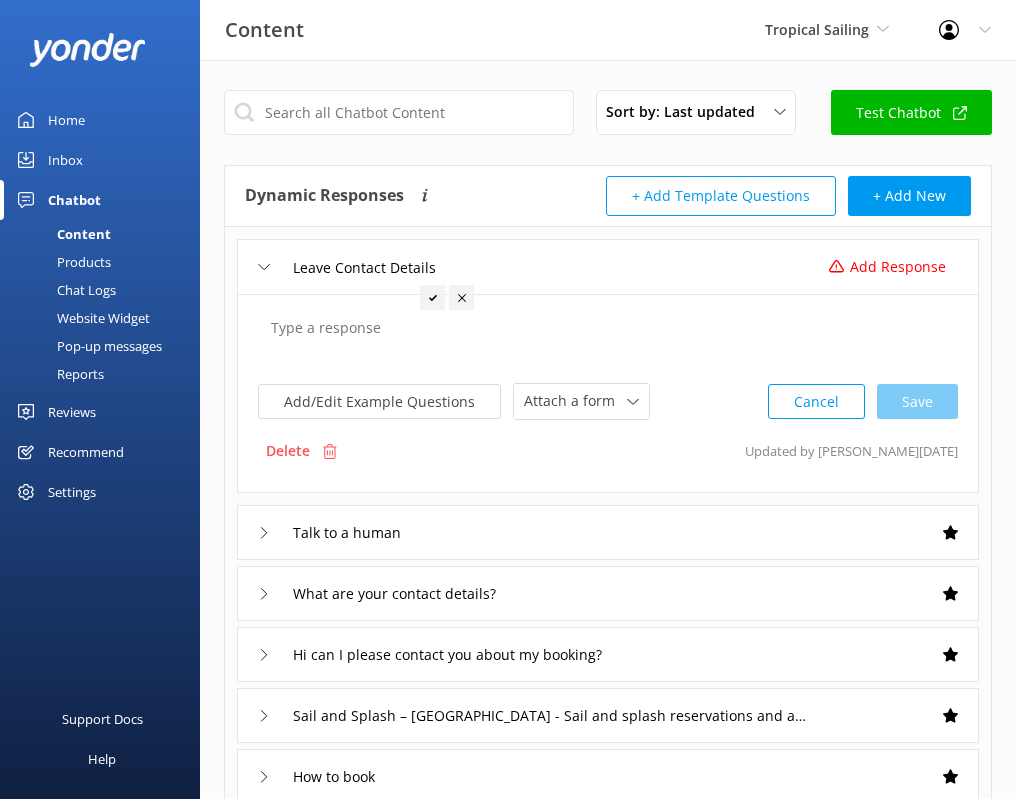click at bounding box center (608, 338) 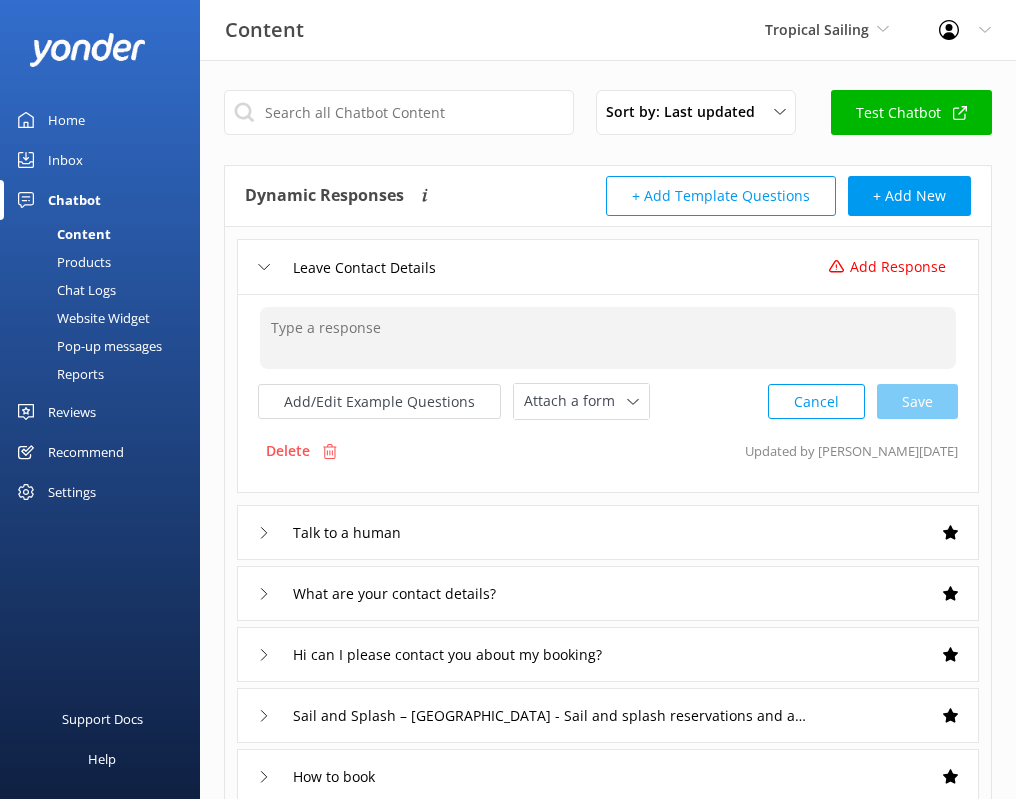 click 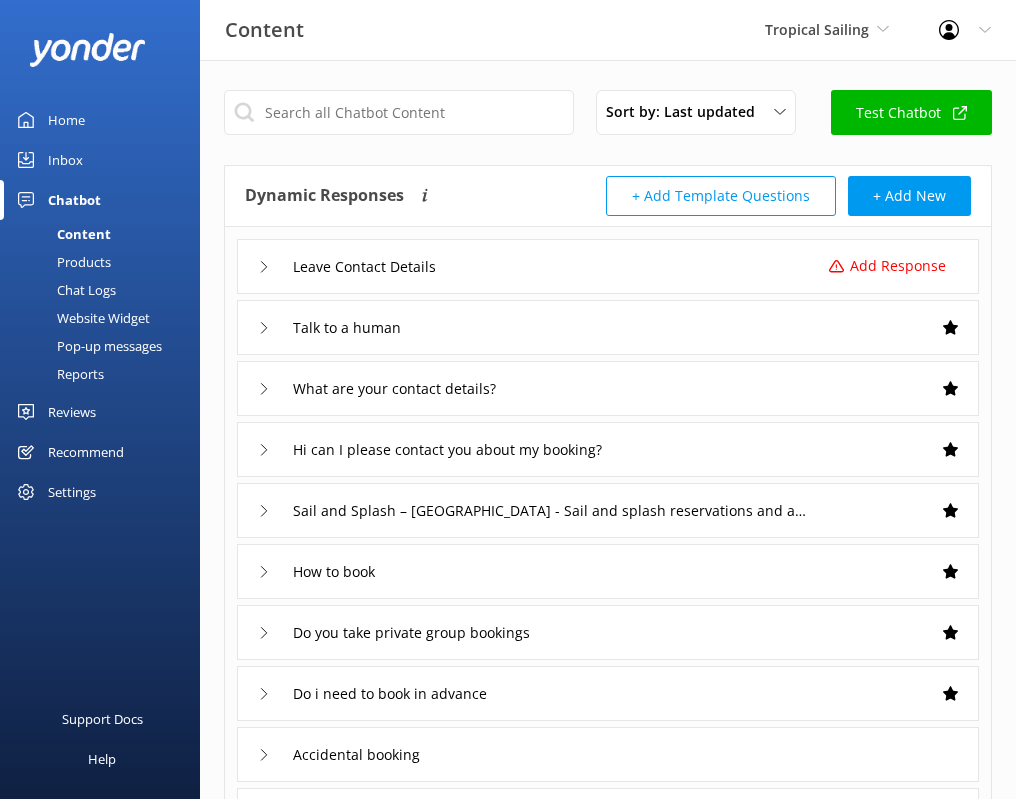 scroll, scrollTop: 4, scrollLeft: 0, axis: vertical 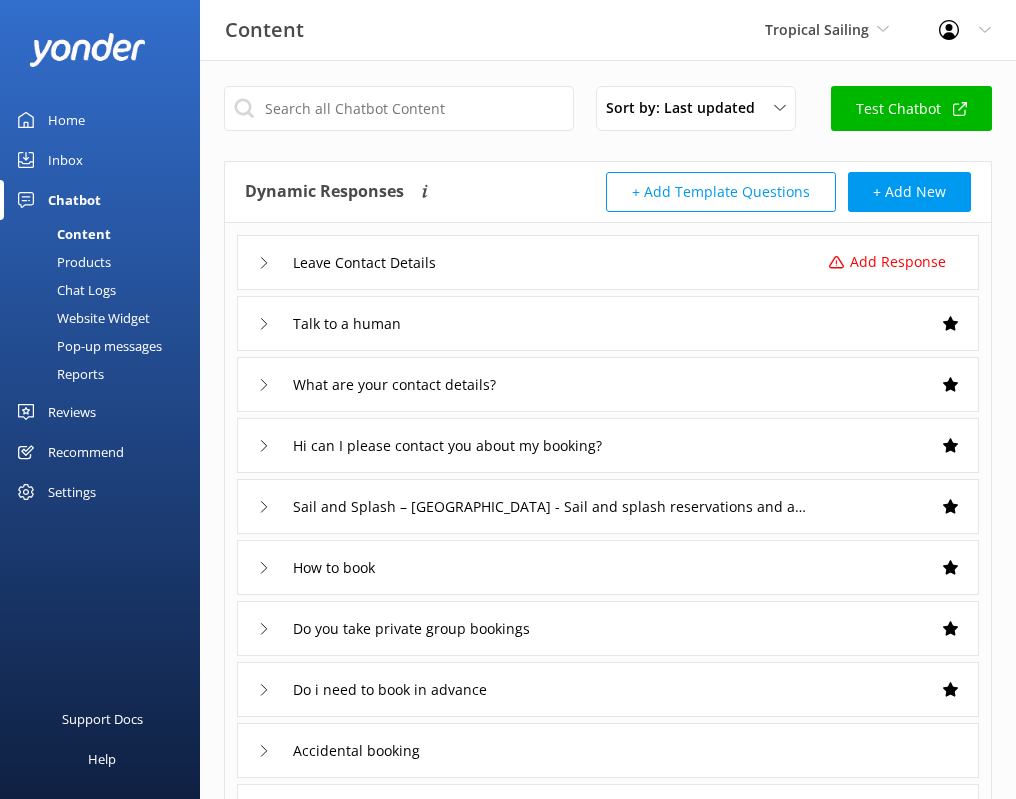 click on "+ Add Template Questions" at bounding box center (721, 192) 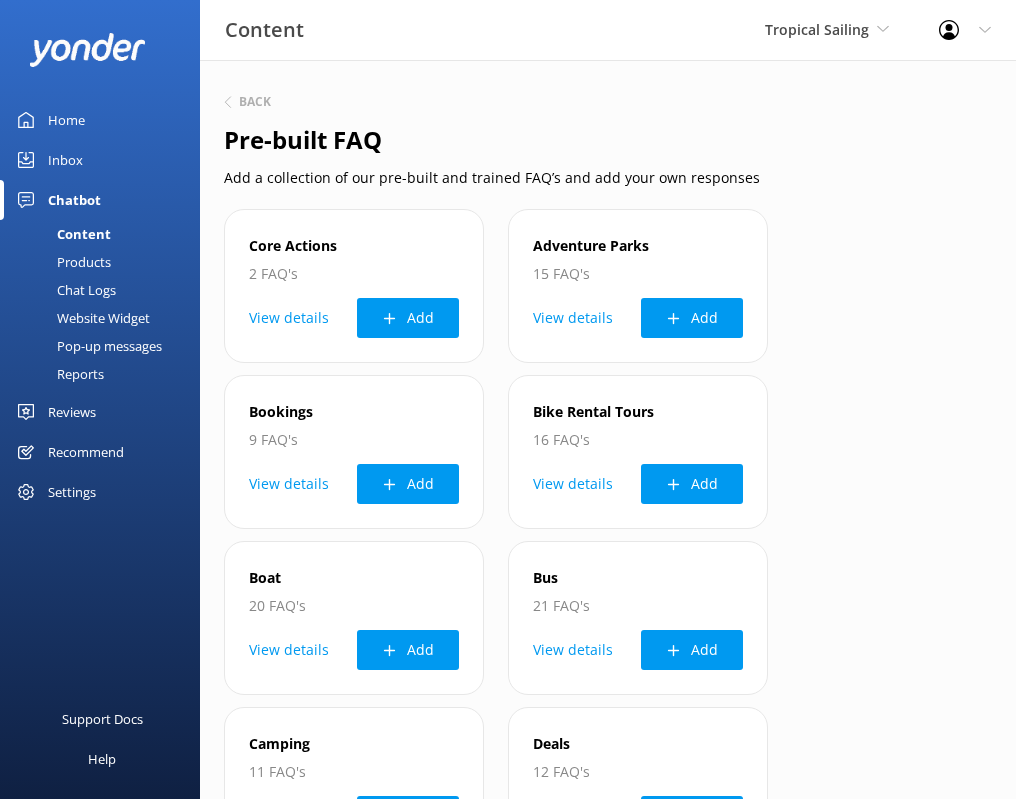 scroll, scrollTop: 0, scrollLeft: 0, axis: both 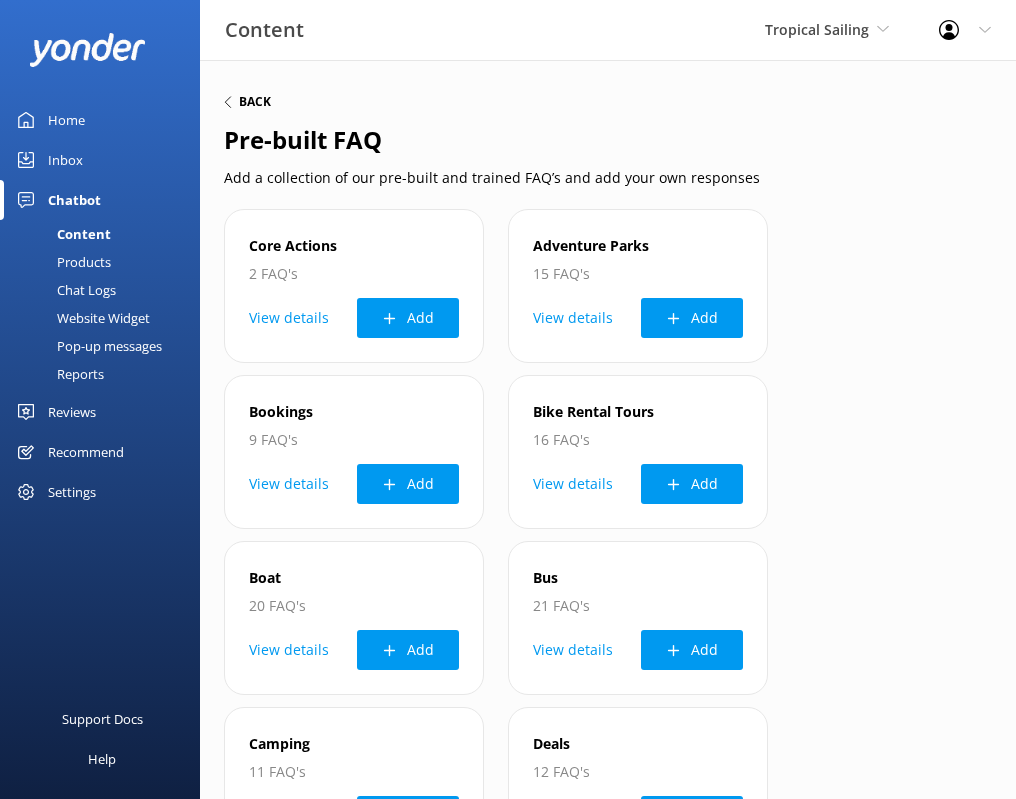click 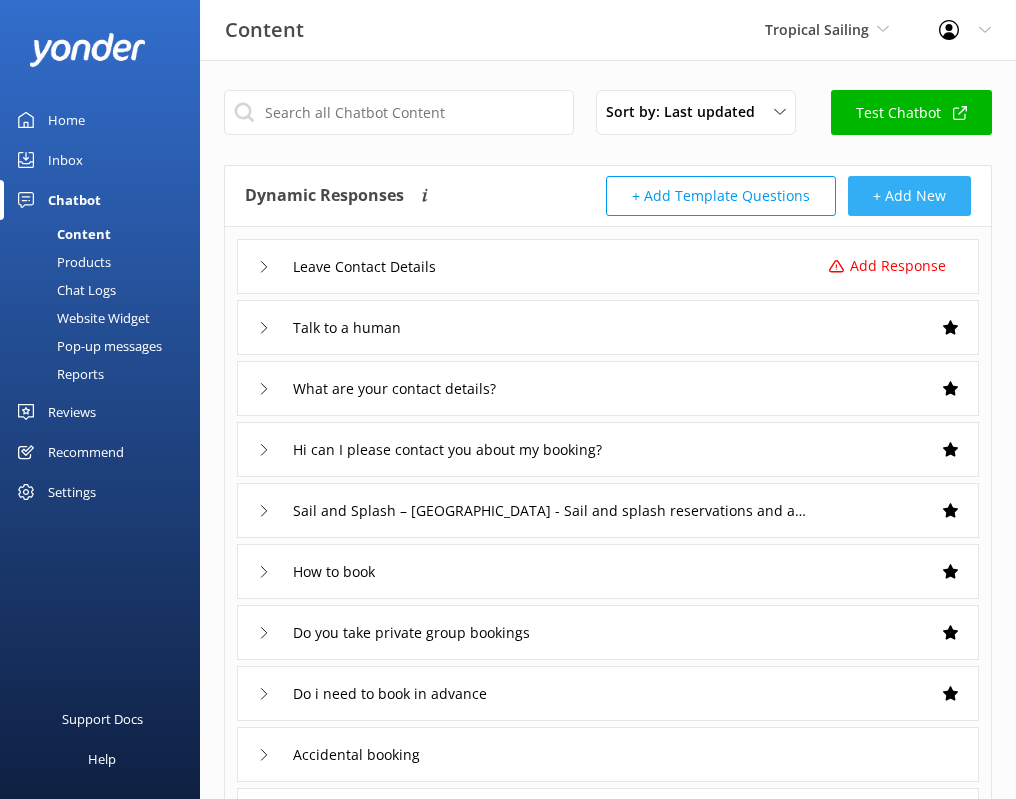 click on "+ Add New" at bounding box center [909, 196] 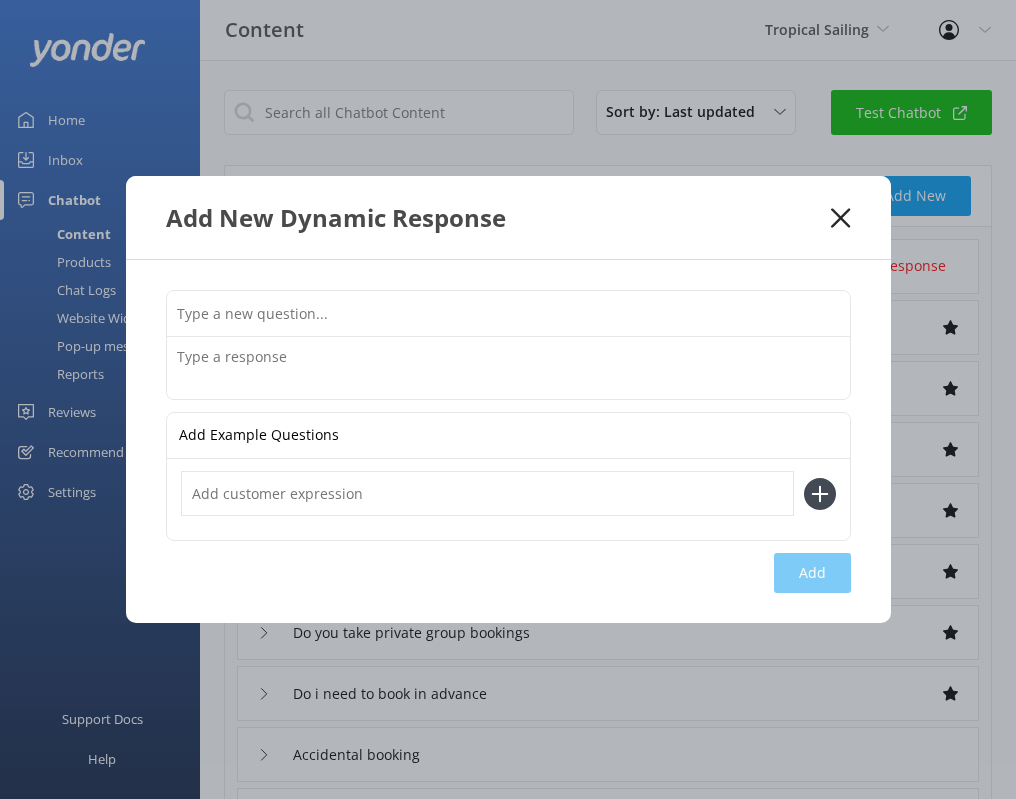 click at bounding box center [508, 313] 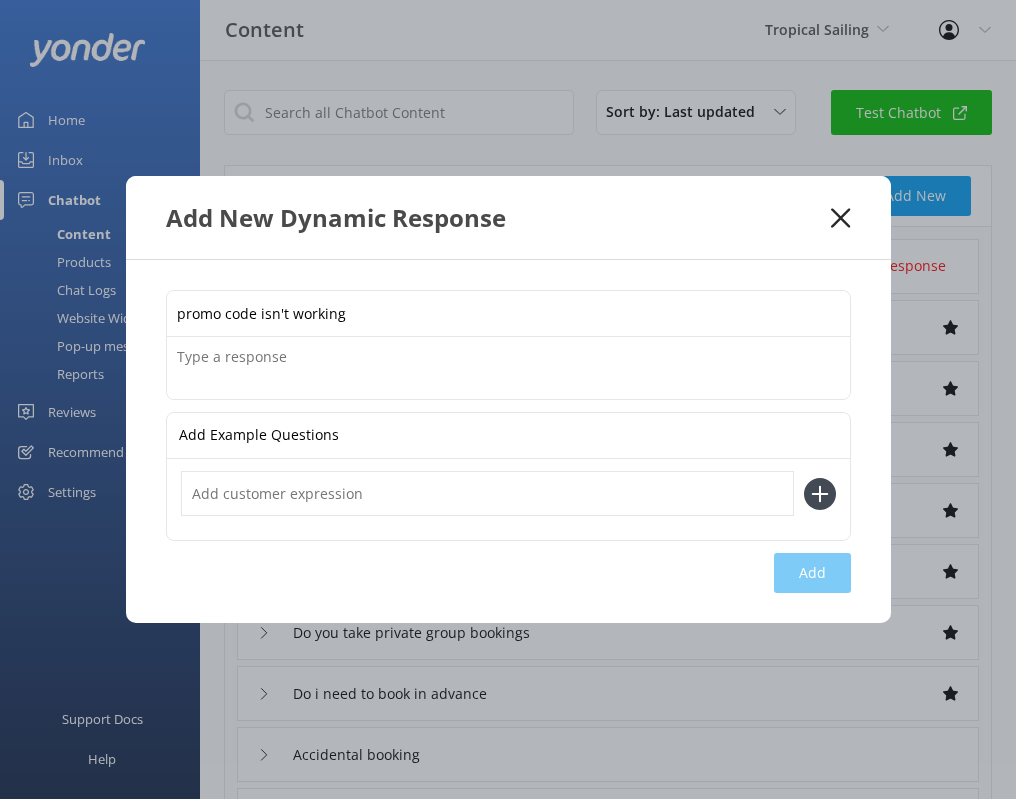 type on "promo code isn't working" 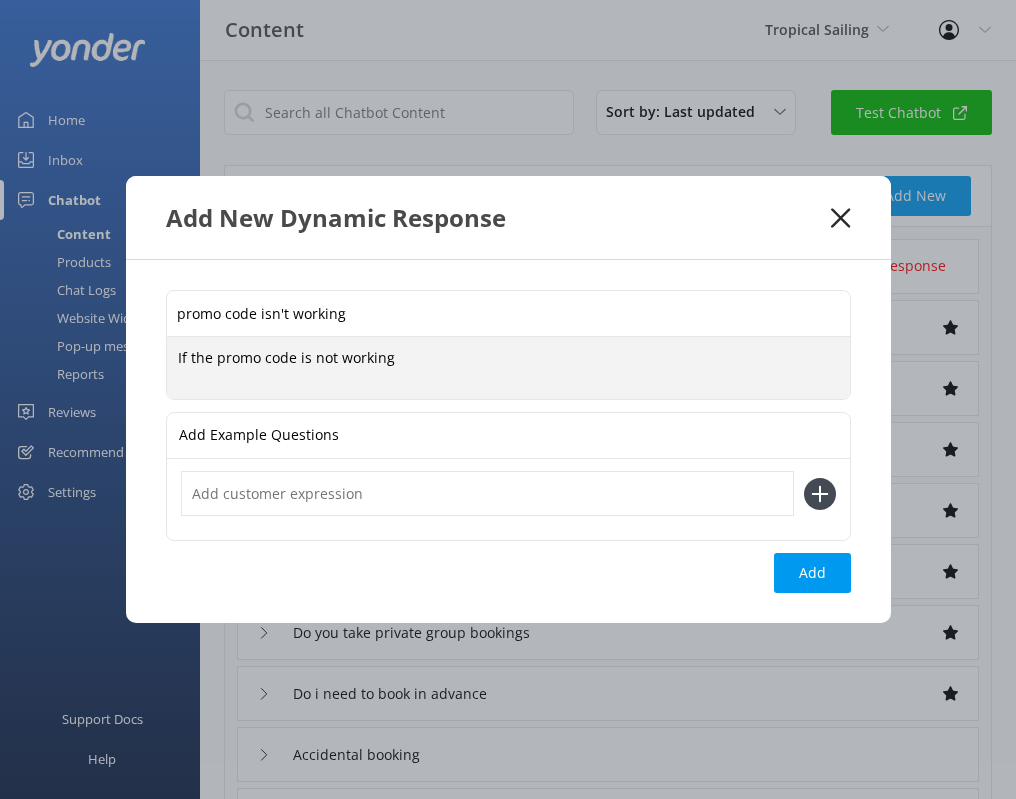 click on "Add New Dynamic Response promo code isn't working If the promo code is not working  If the promo code is not working  Add Example Questions Add" at bounding box center (508, 399) 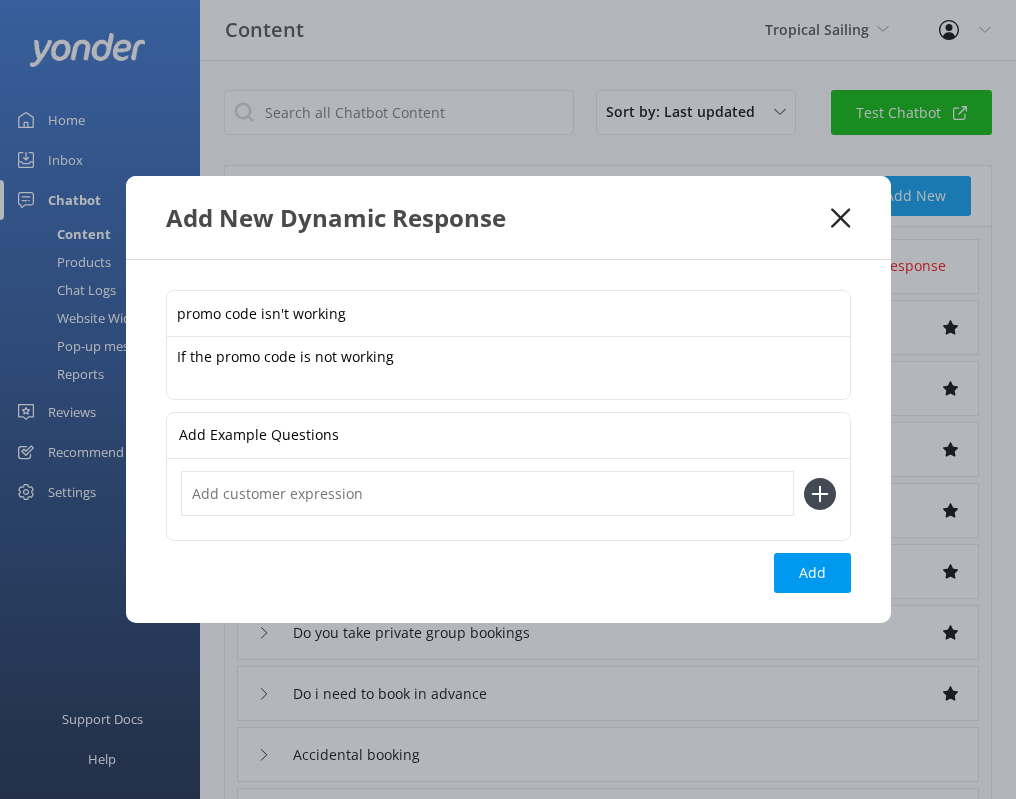 click on "If the promo code is not working" at bounding box center [508, 368] 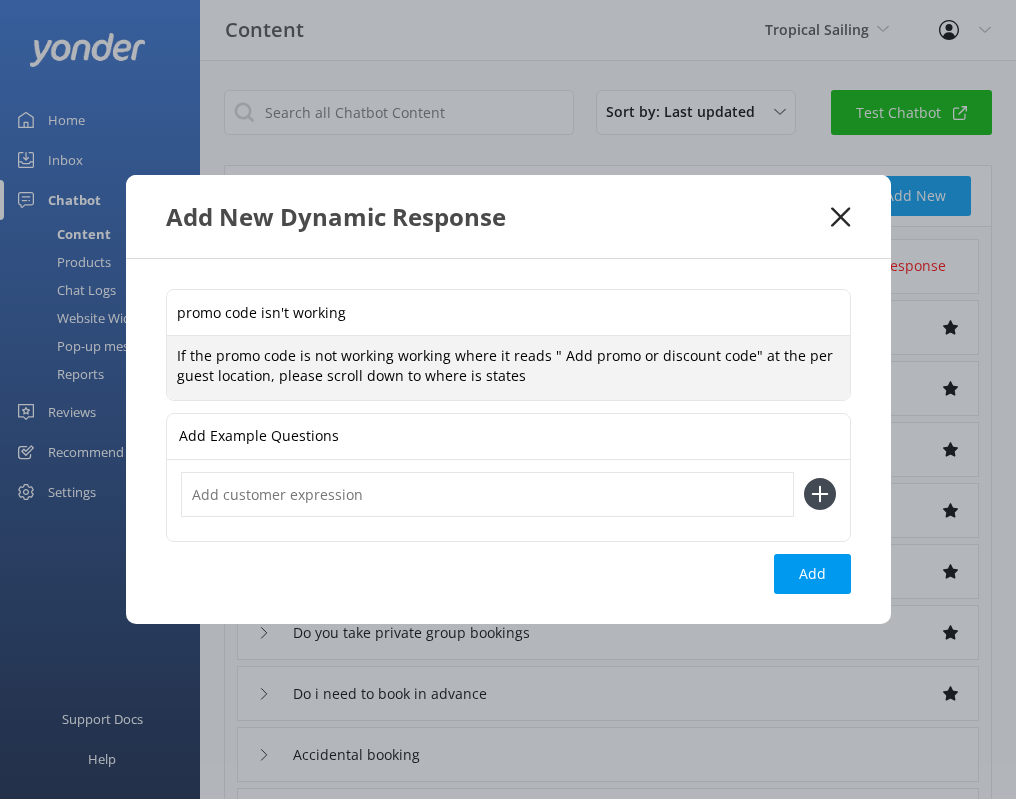 drag, startPoint x: 752, startPoint y: 351, endPoint x: 547, endPoint y: 350, distance: 205.00244 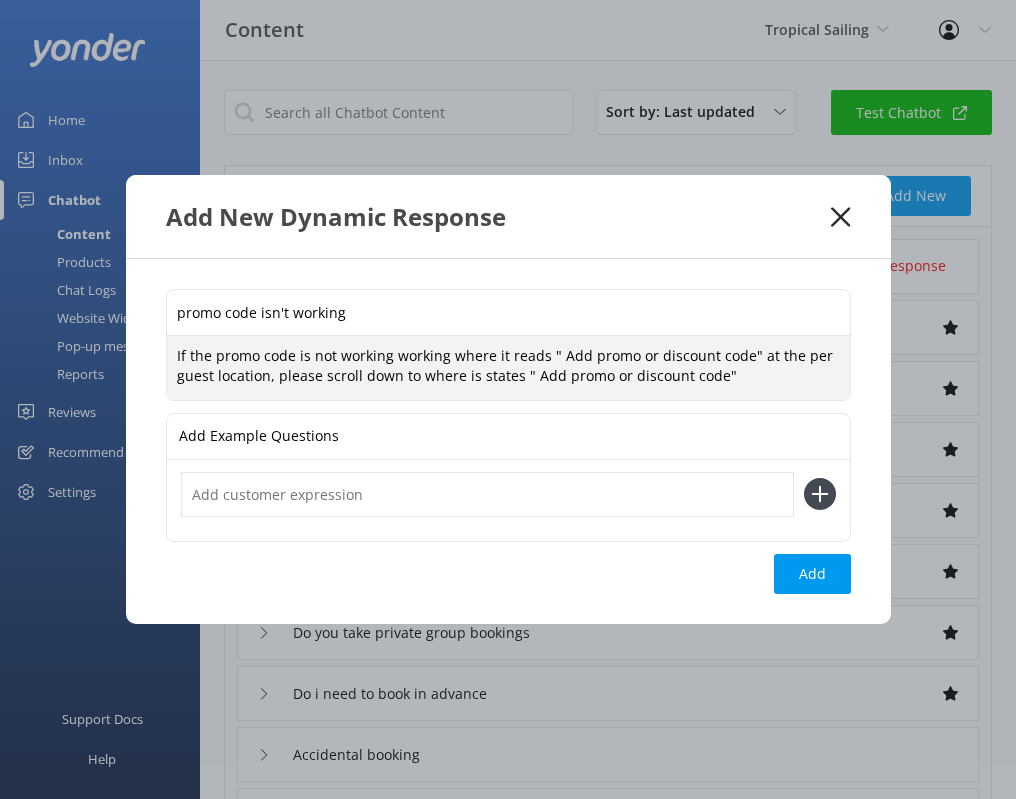 click on "If the promo code is not working working where it reads " Add promo or discount code" at the per guest location, please scroll down to where is states " Add promo or discount code"" at bounding box center [508, 367] 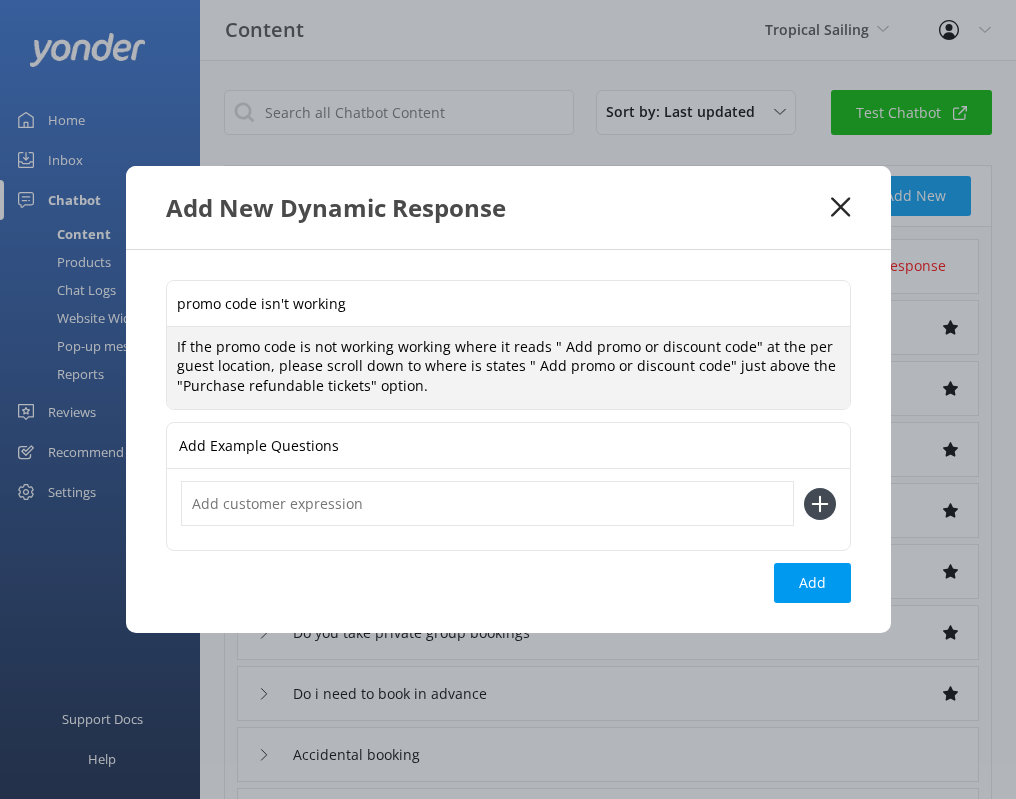 type on "If the promo code is not working working where it reads " Add promo or discount code" at the per guest location, please scroll down to where is states " Add promo or discount code" just above the "Purchase refundable tickets" option." 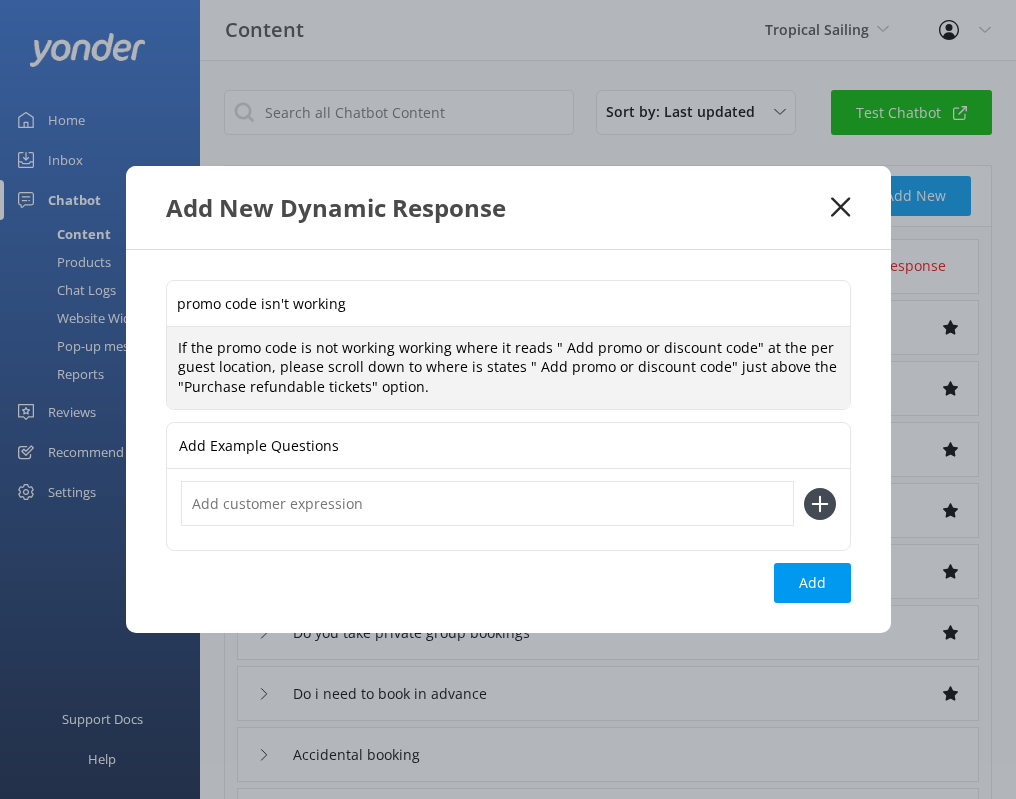 click at bounding box center (487, 503) 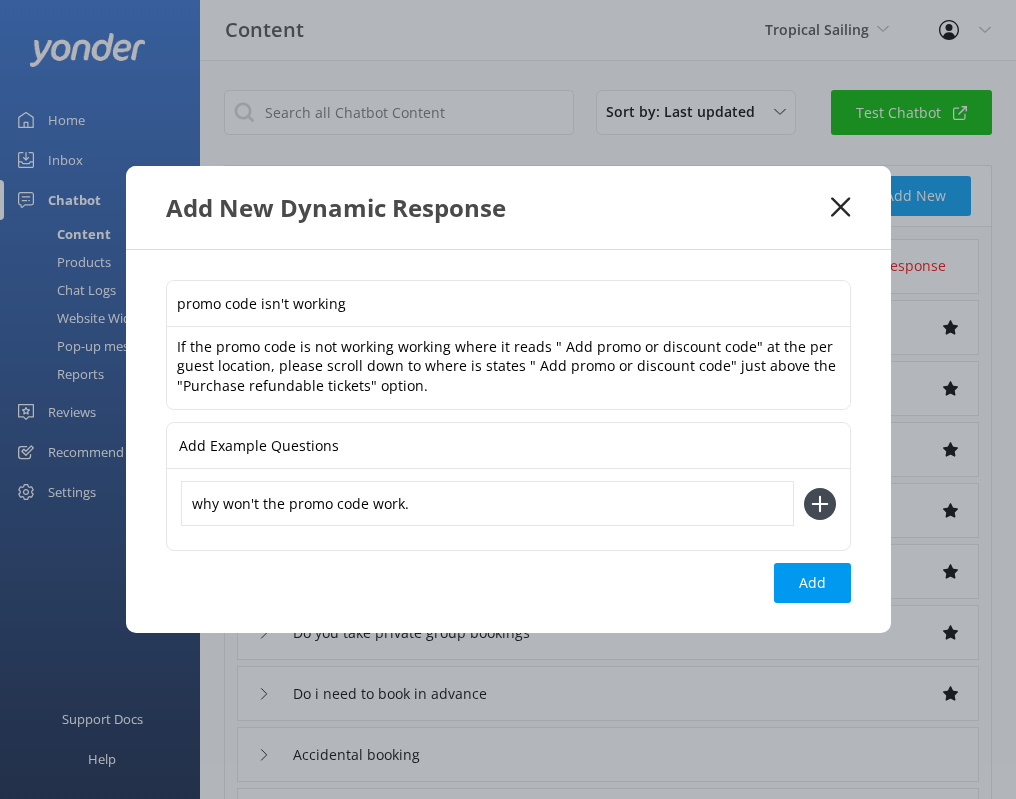 type on "why won't the promo code work." 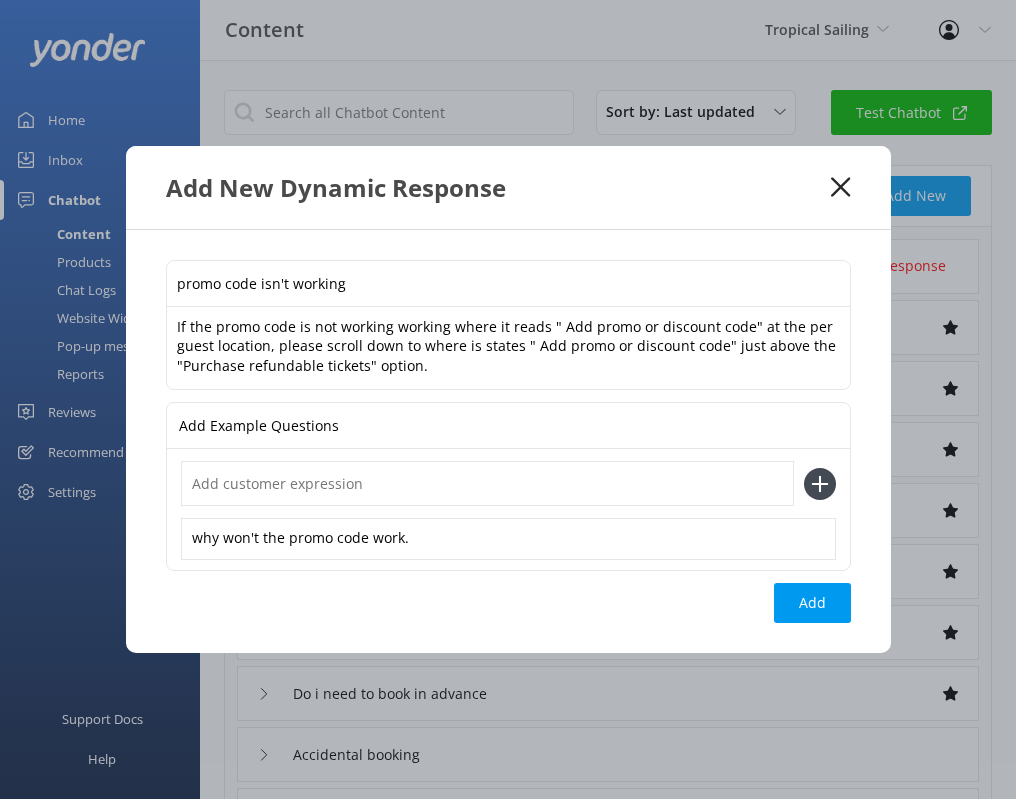 click at bounding box center [487, 483] 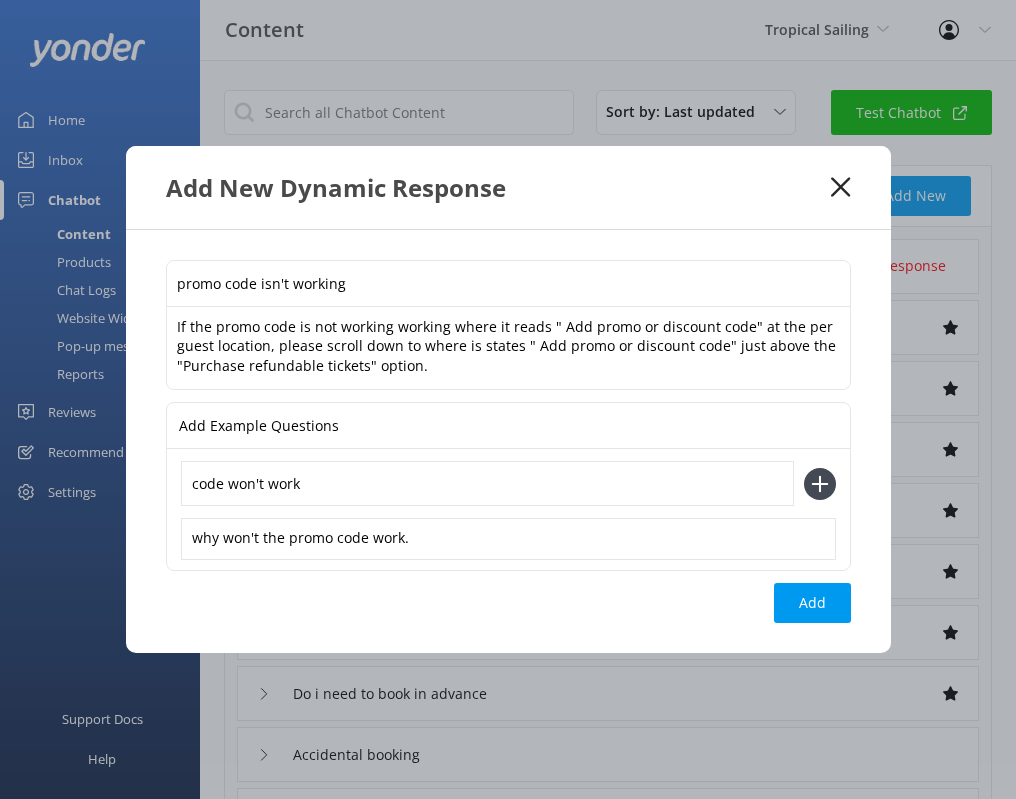 type on "code won't work" 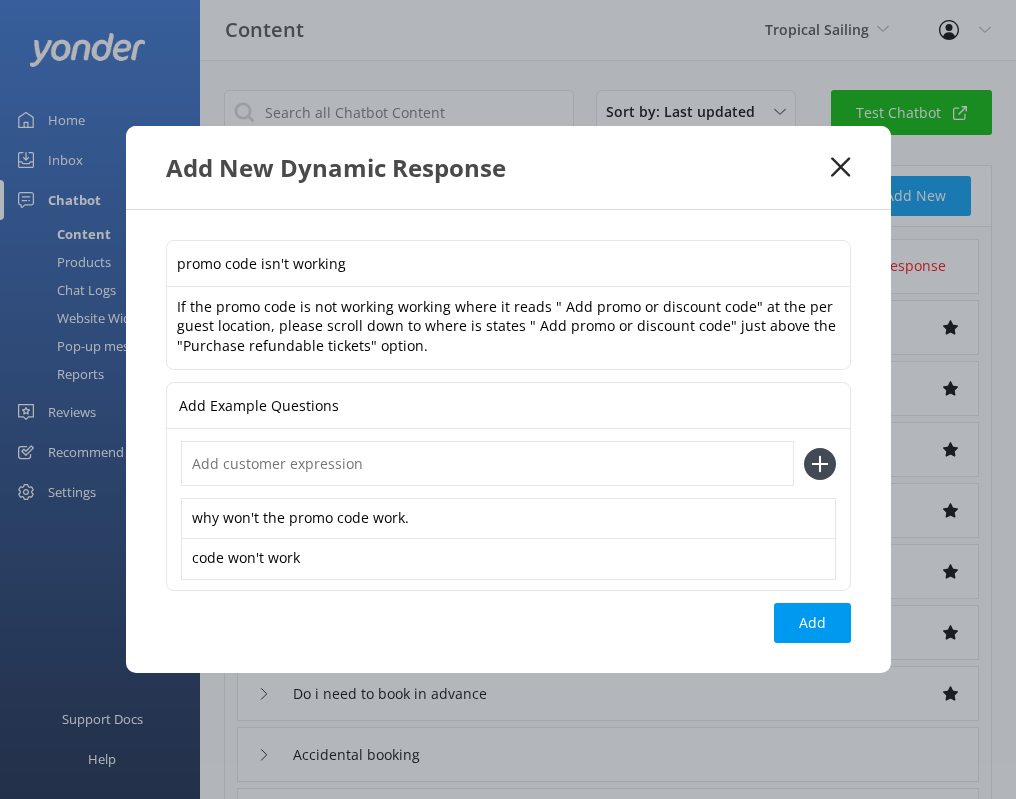 click at bounding box center (487, 463) 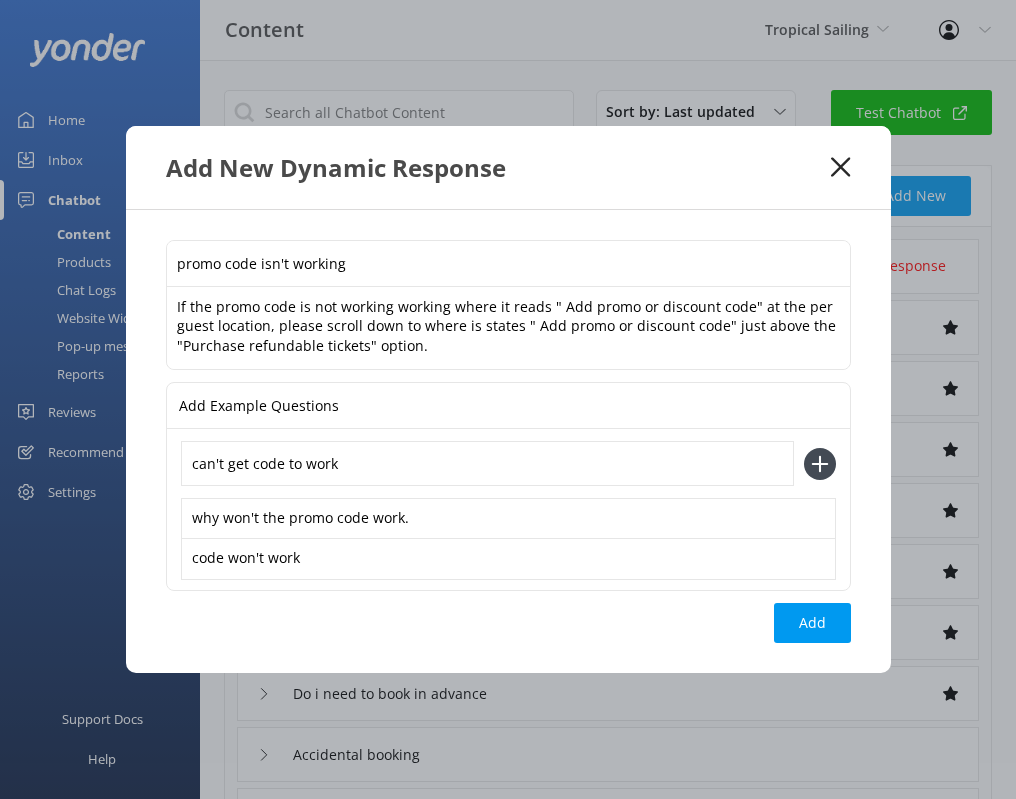 type on "can't get code to work" 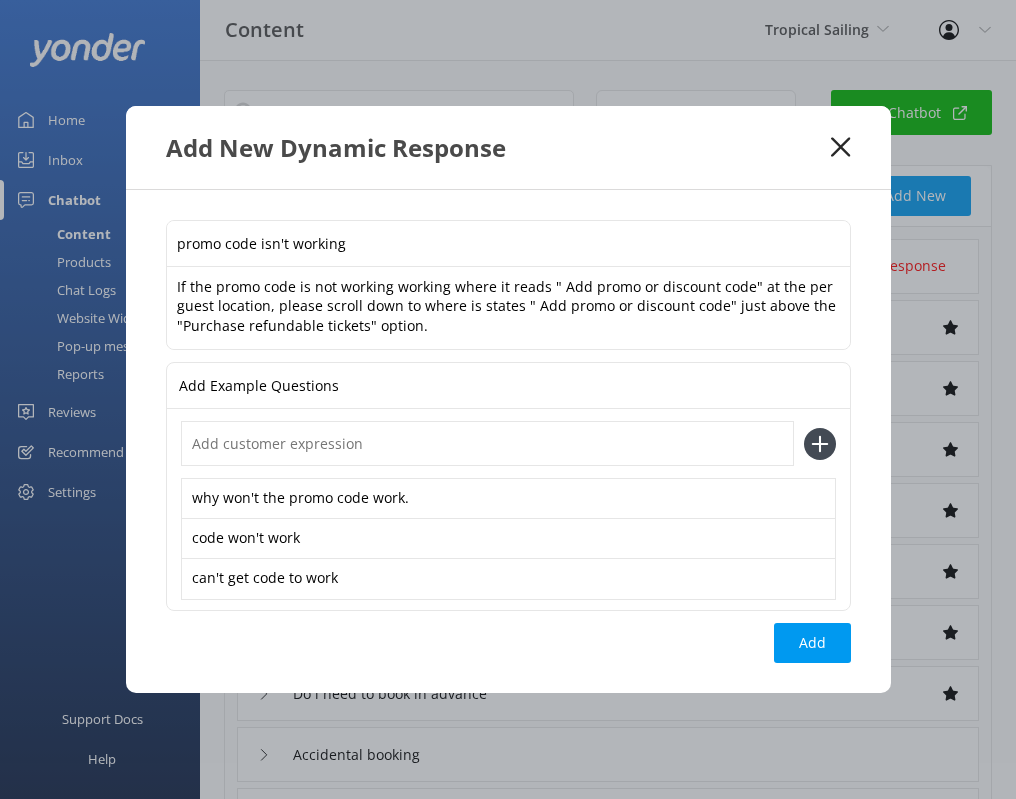 click at bounding box center (487, 443) 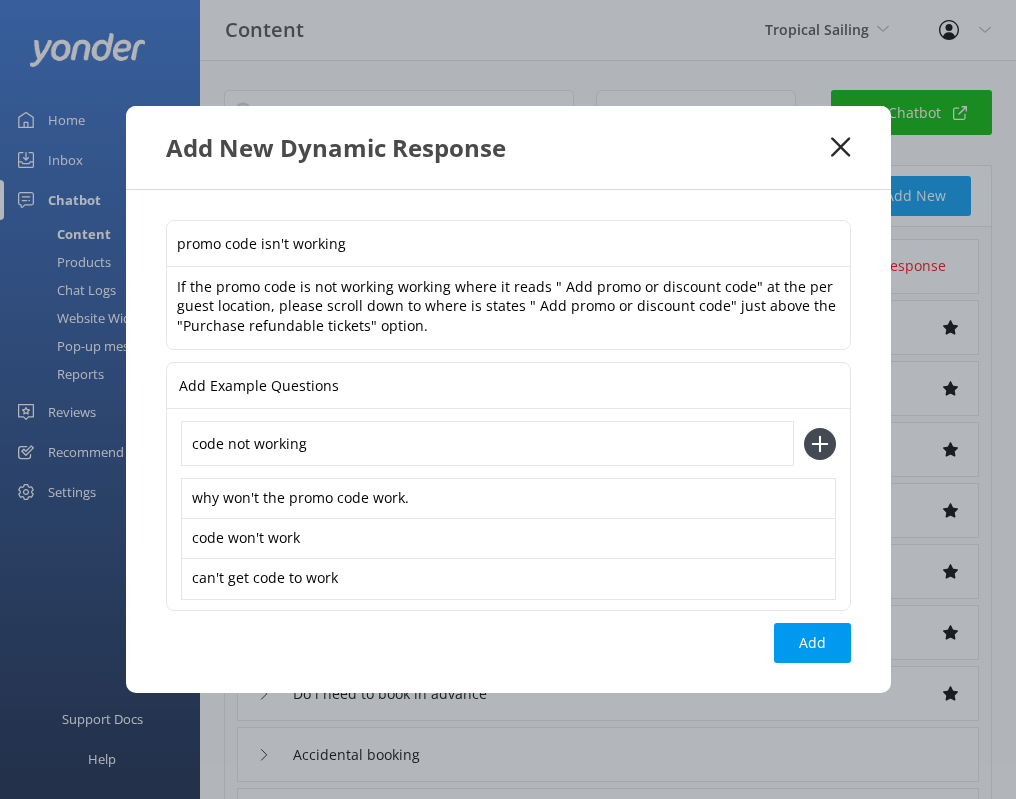 type on "code not working" 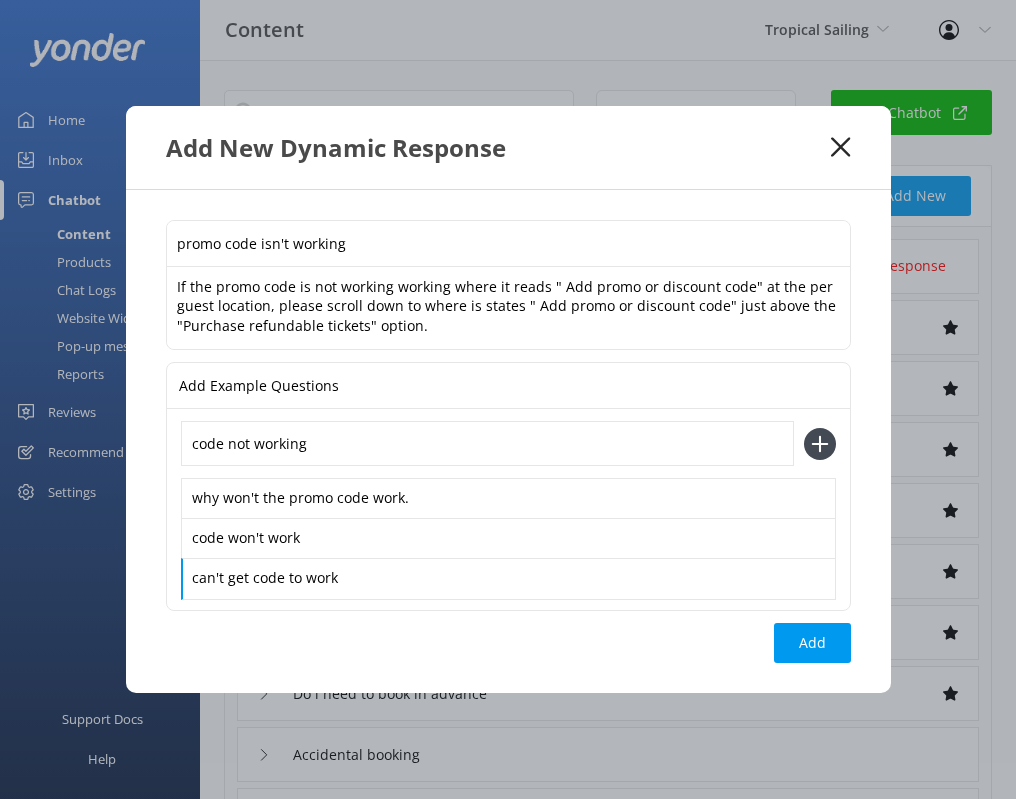 click on "code not working why won't the promo code work. code won't work can't get code to work" at bounding box center [508, 509] 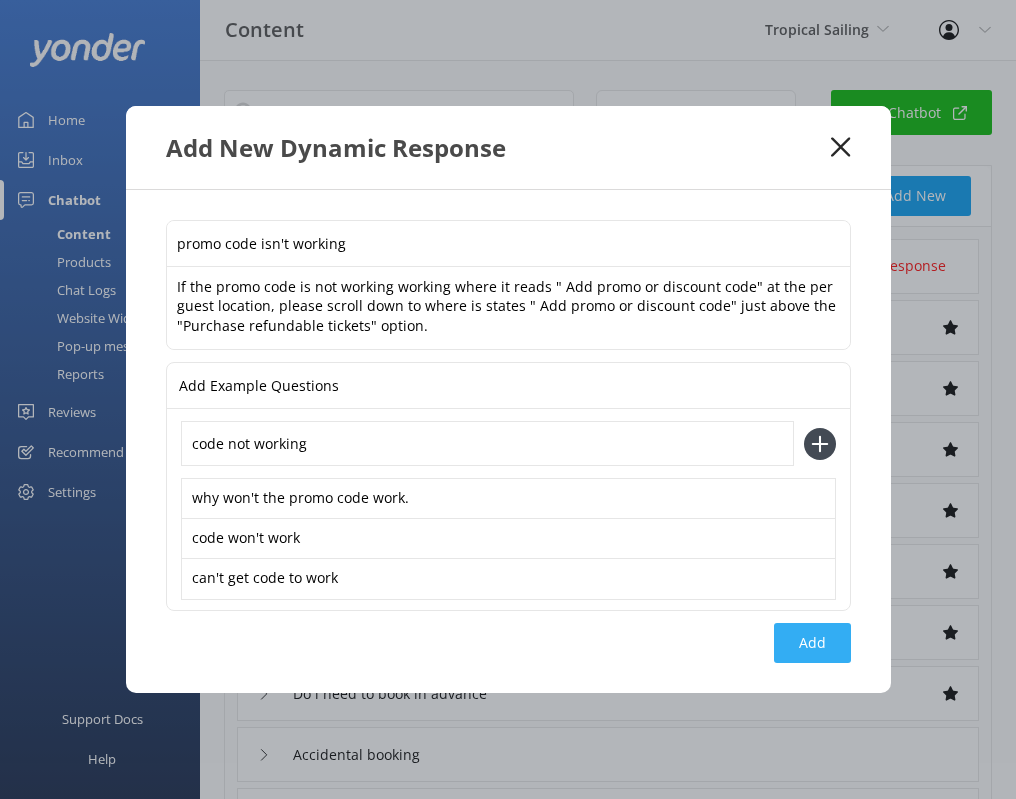 click on "Add" at bounding box center [812, 643] 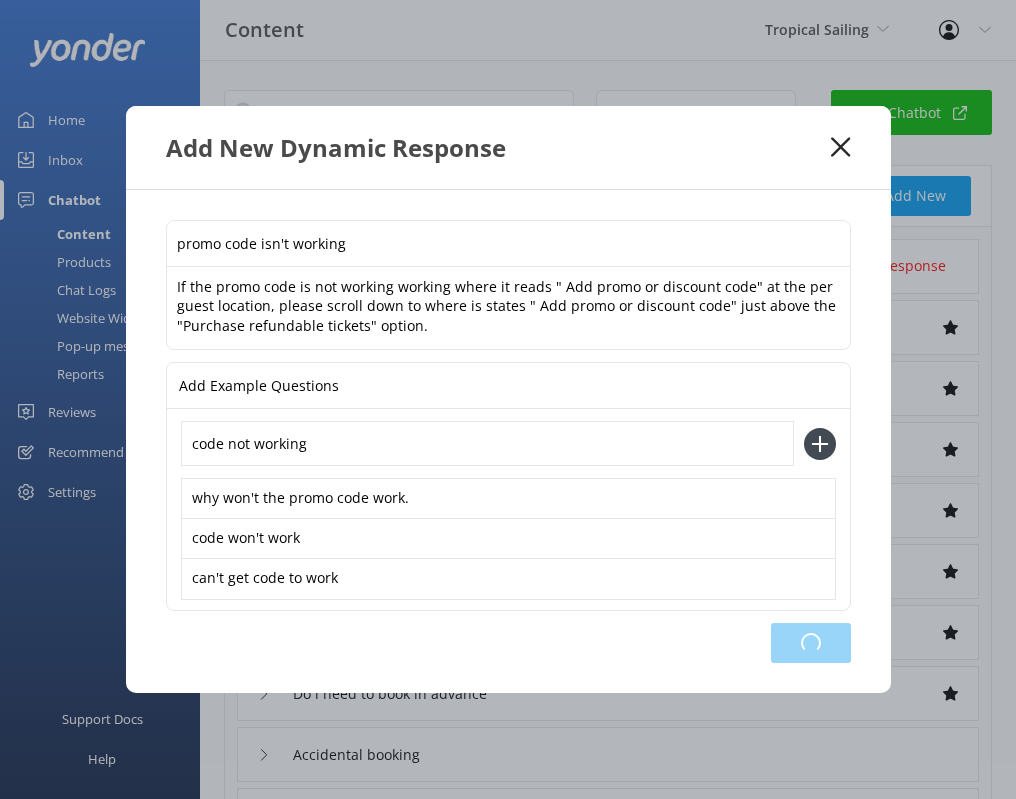 type on "promo code isn't working" 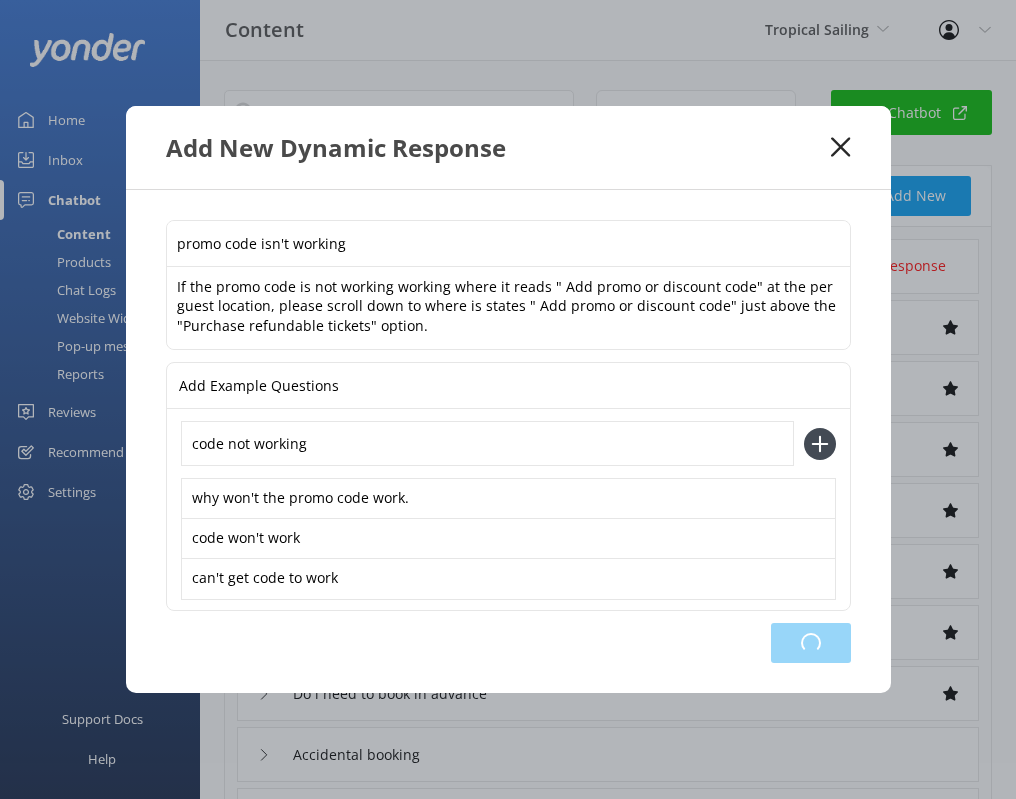 type on "Leave Contact Details" 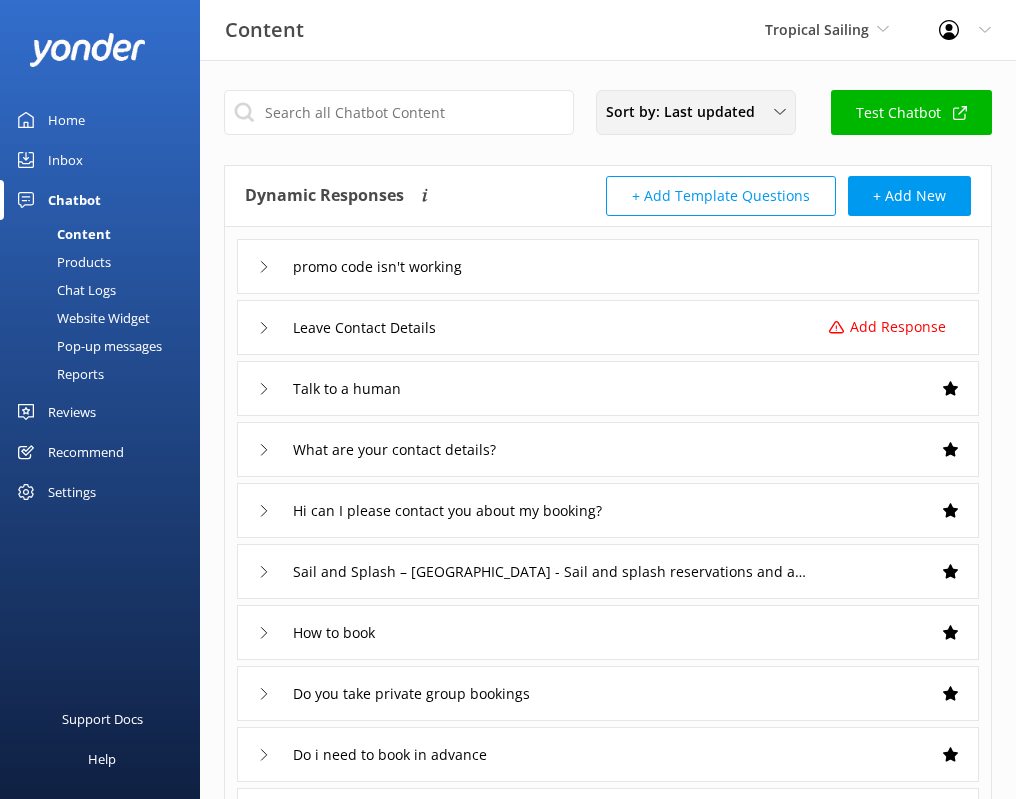scroll, scrollTop: 0, scrollLeft: 0, axis: both 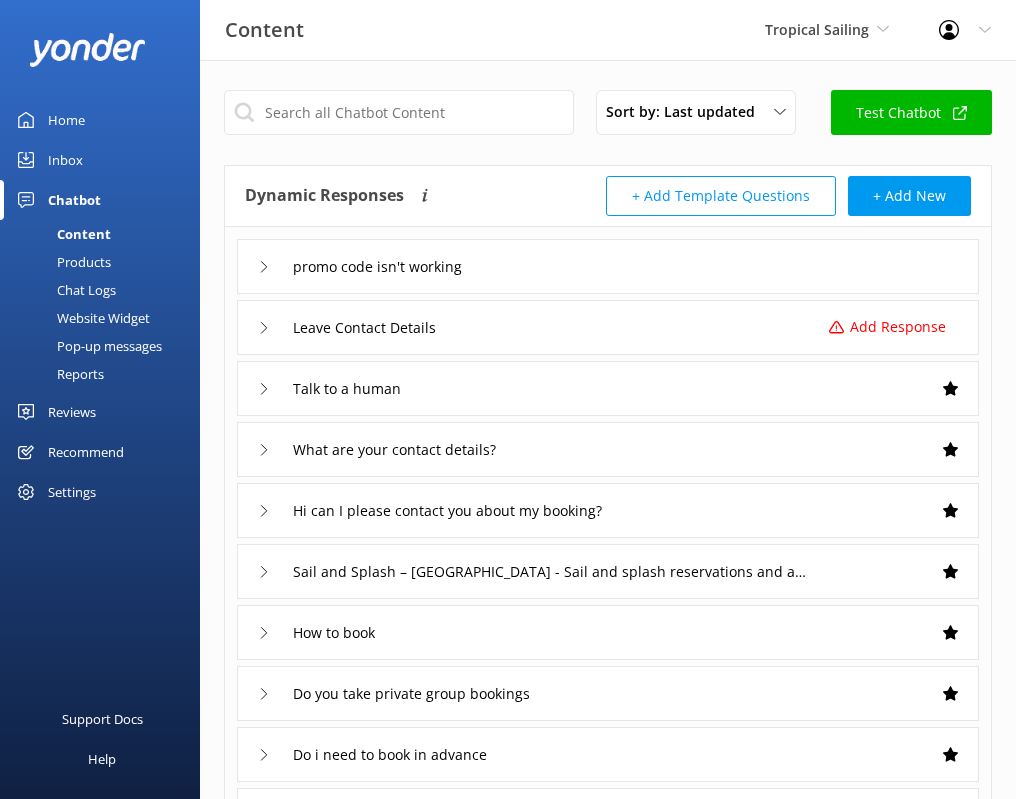 click on "Products" at bounding box center (61, 262) 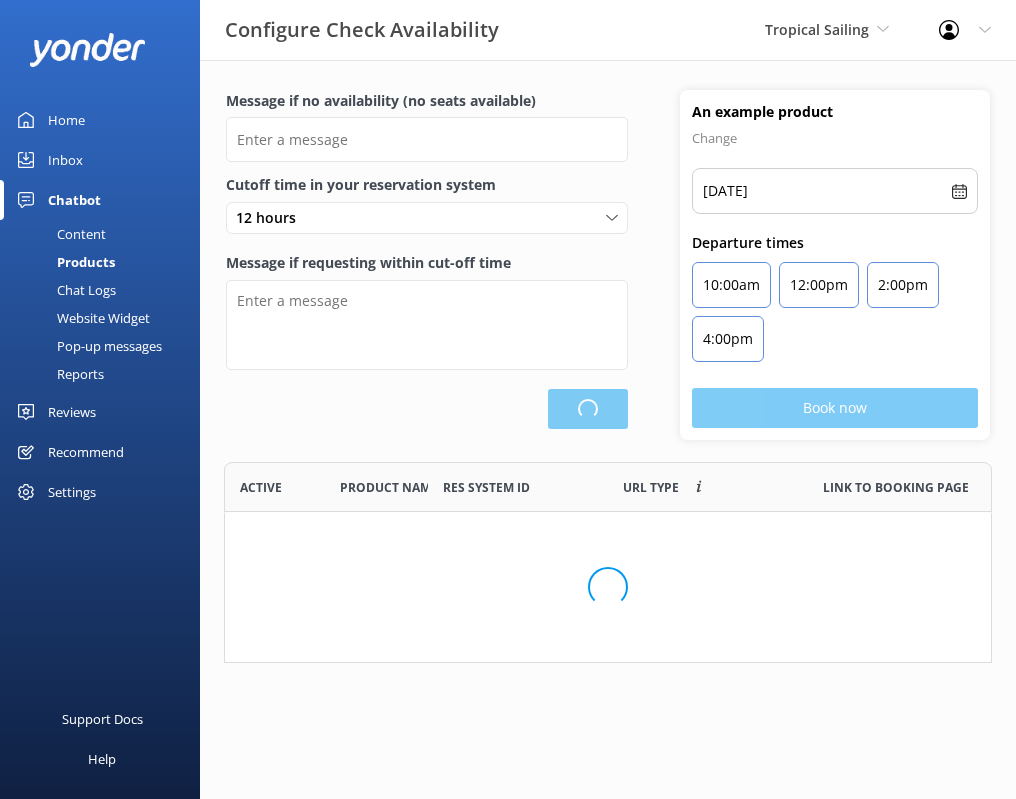 scroll, scrollTop: 1, scrollLeft: 1, axis: both 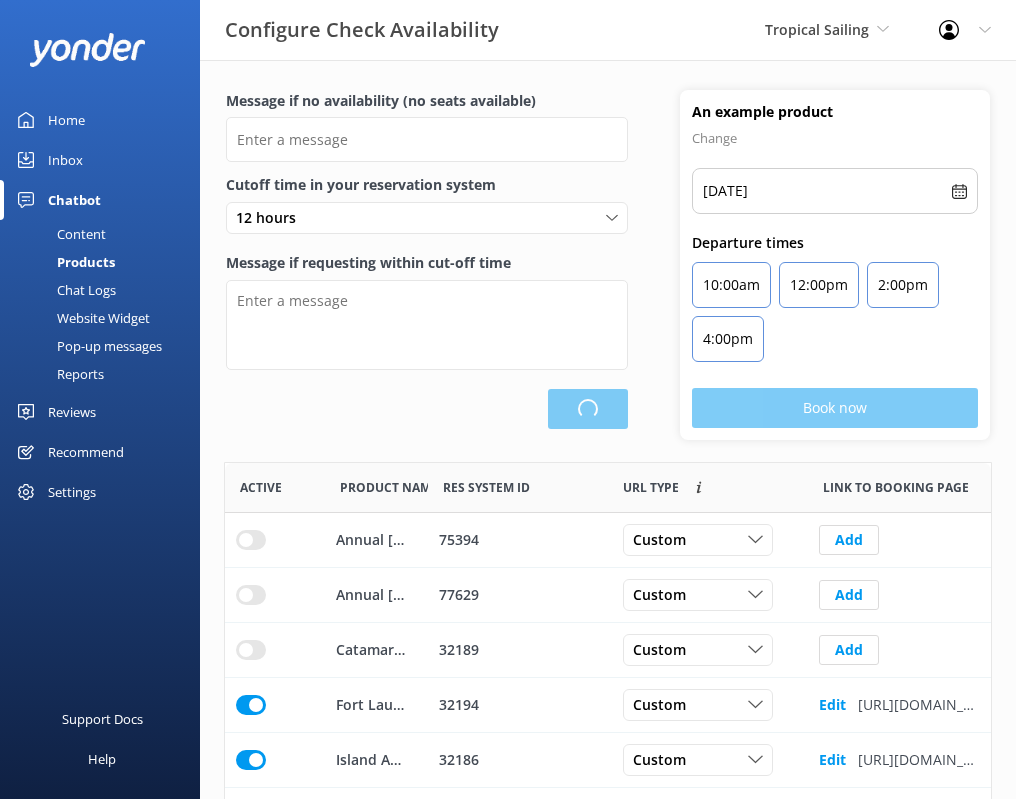 type on "There are no seats available, please check an alternative day" 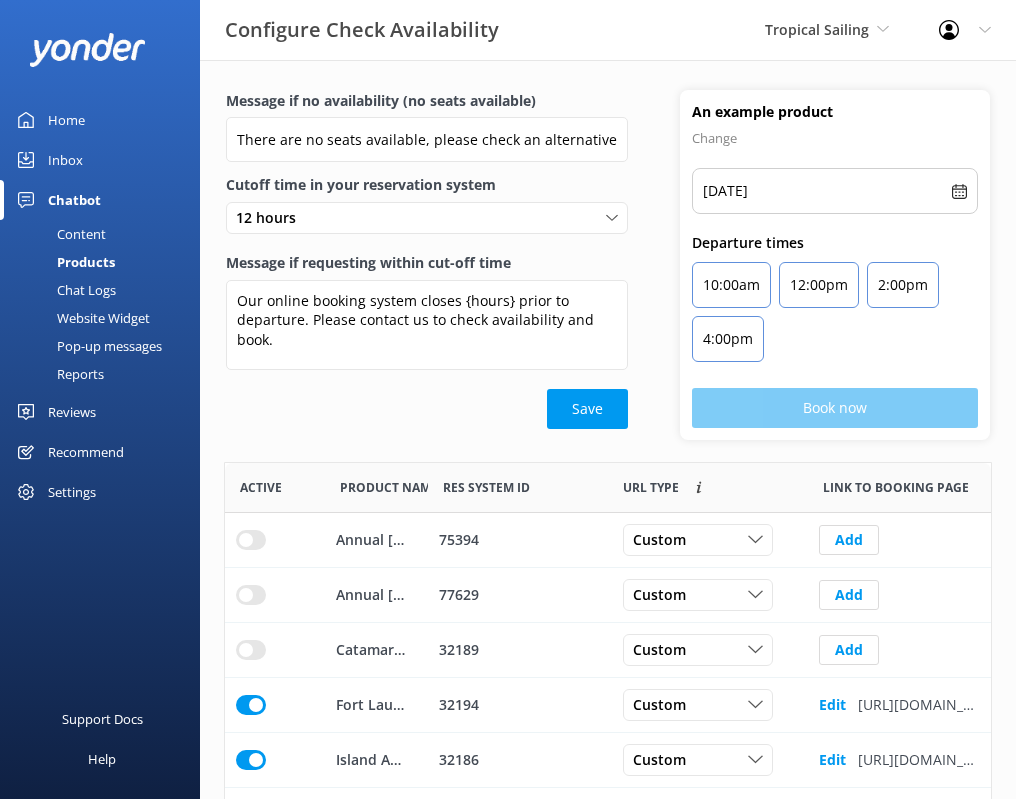 click on "Chat Logs" at bounding box center [64, 290] 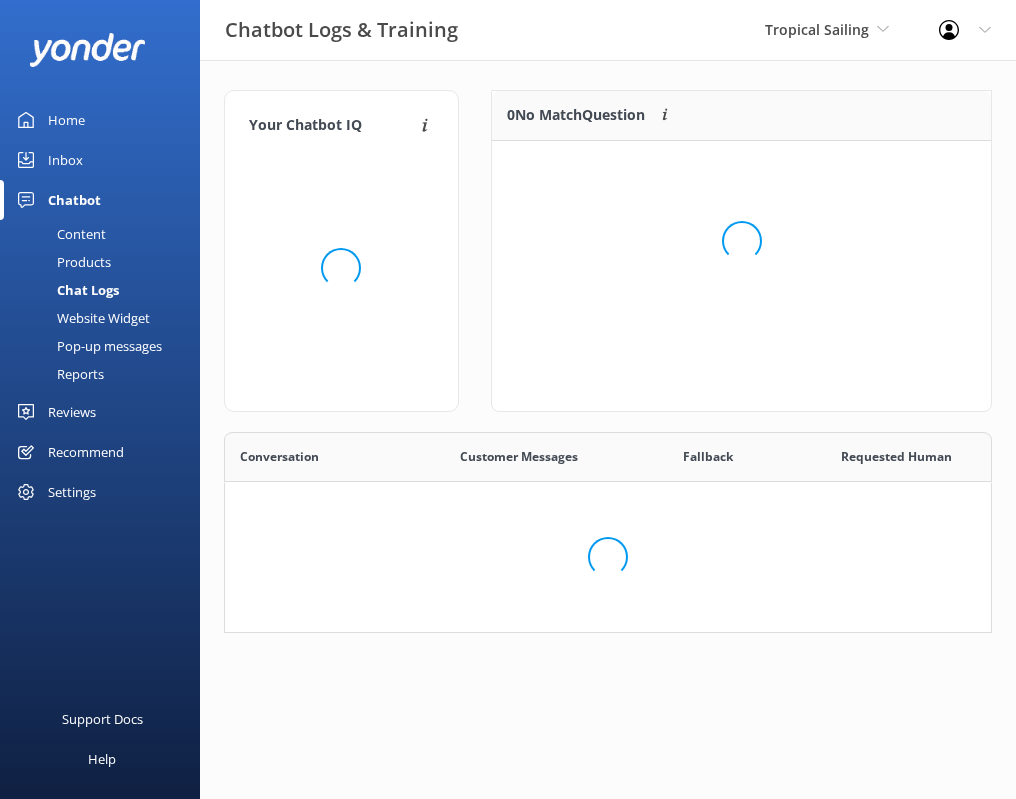 scroll, scrollTop: 1, scrollLeft: 1, axis: both 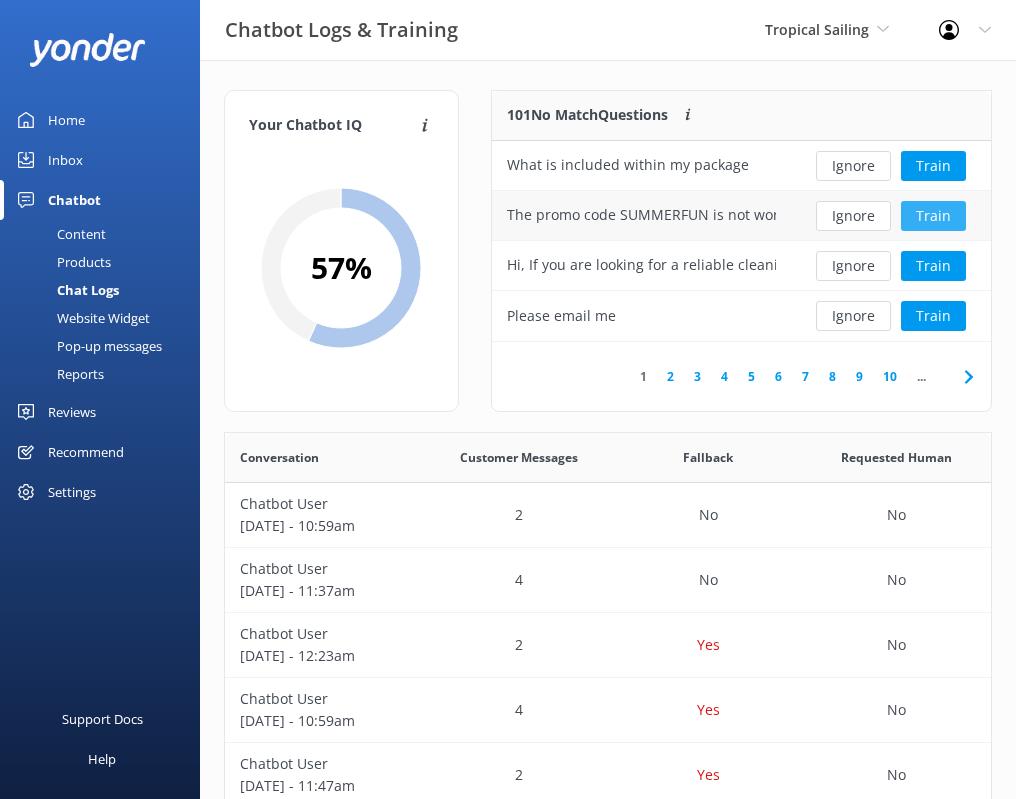 click on "Train" at bounding box center (933, 216) 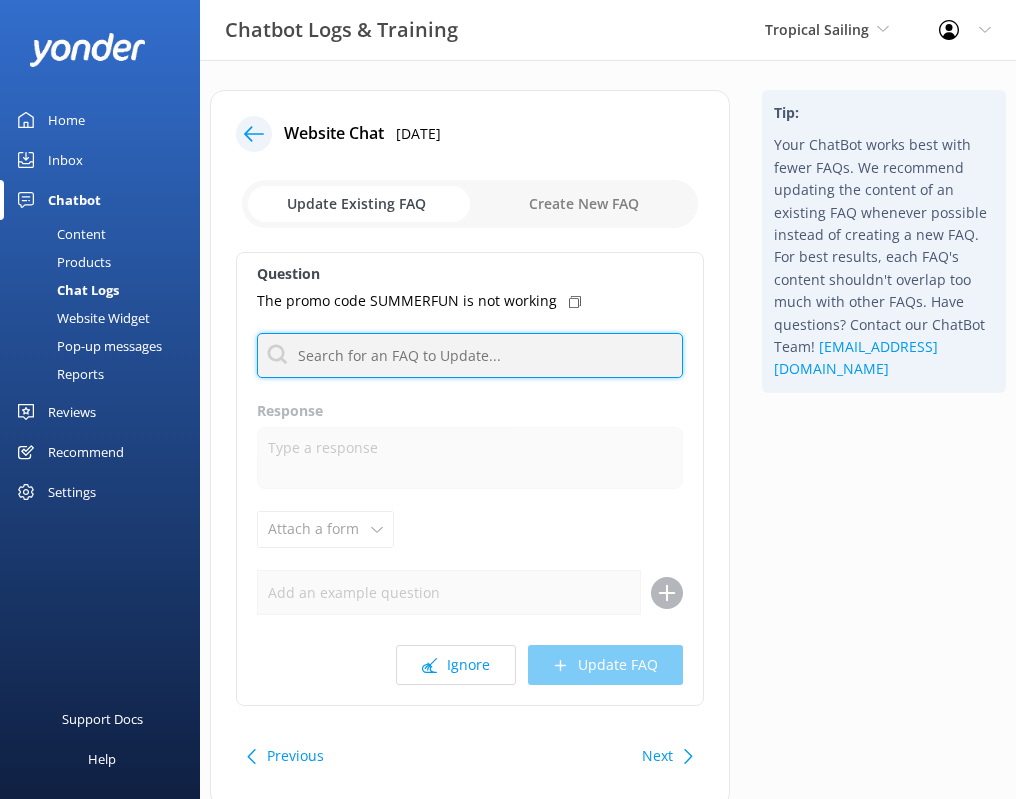 click at bounding box center [470, 355] 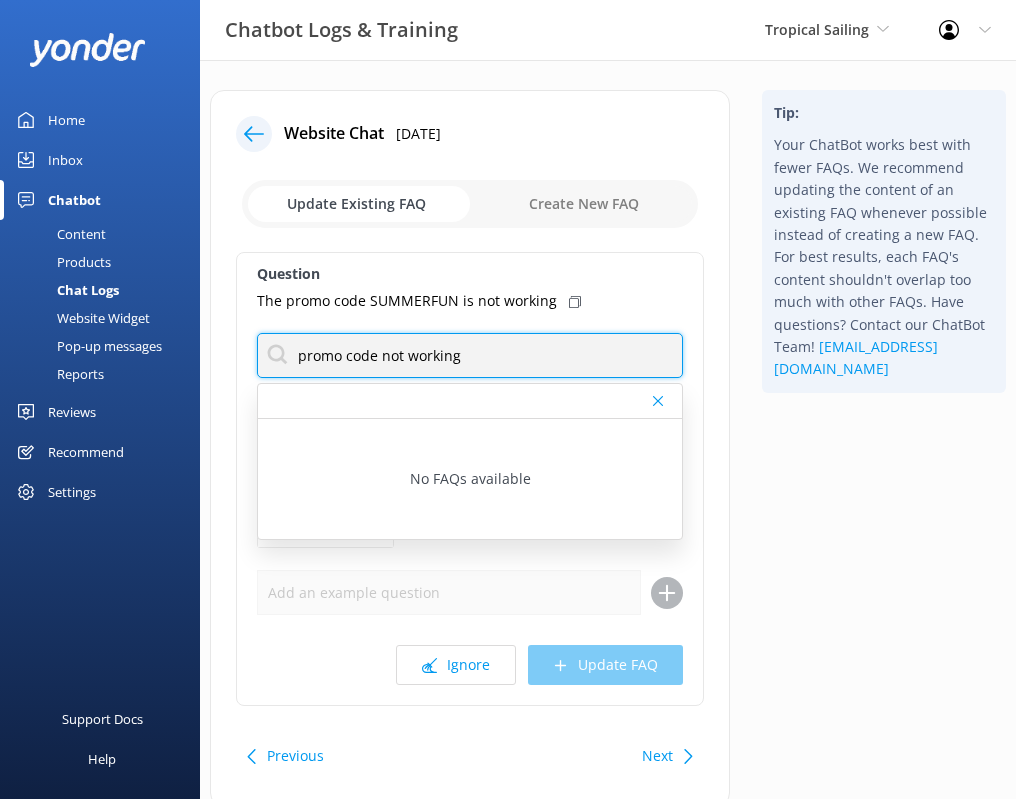 type on "promo code not working" 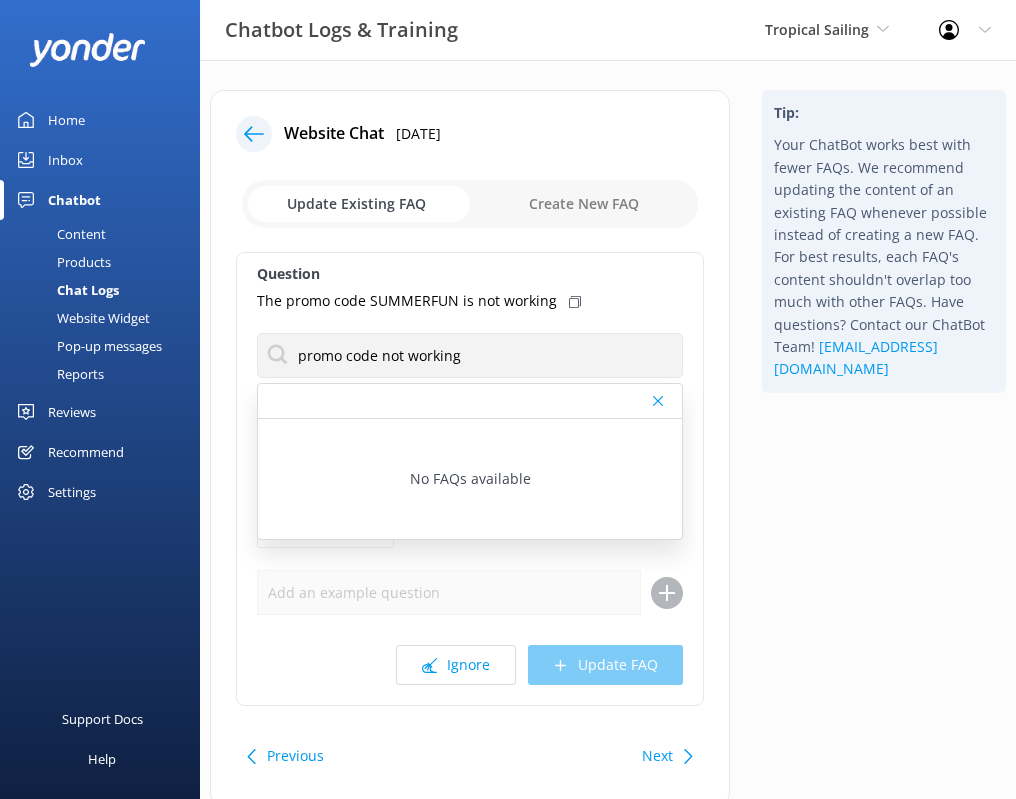 click on "Ignore Update FAQ" at bounding box center [470, 665] 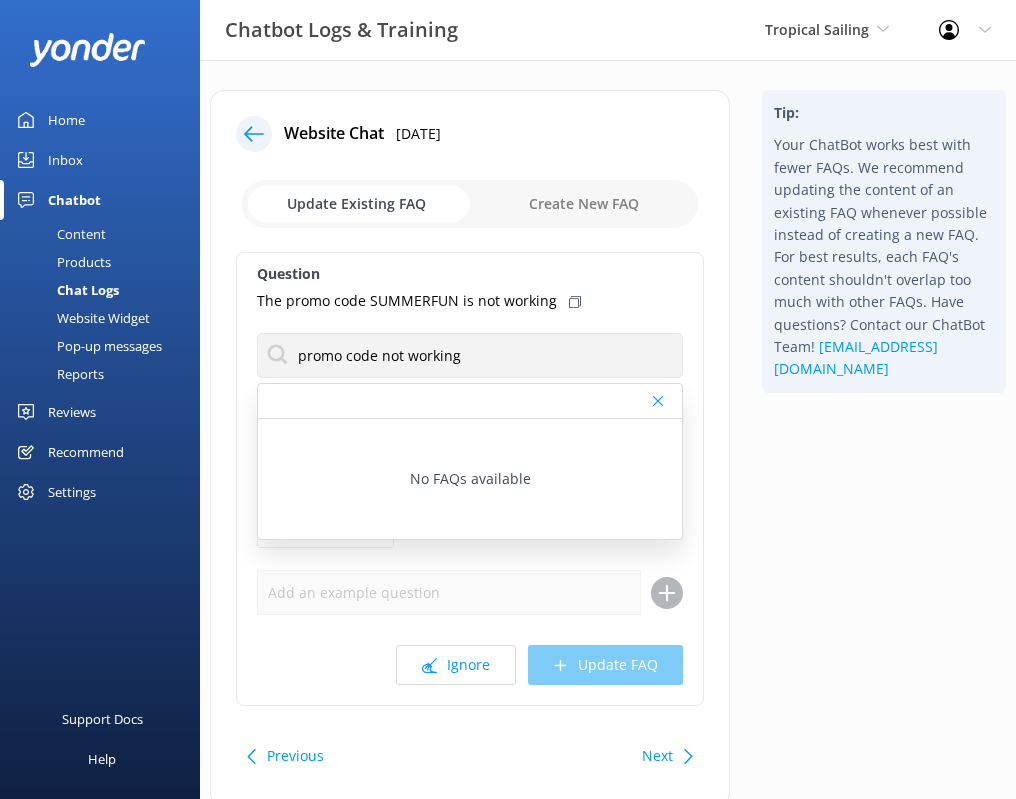 click 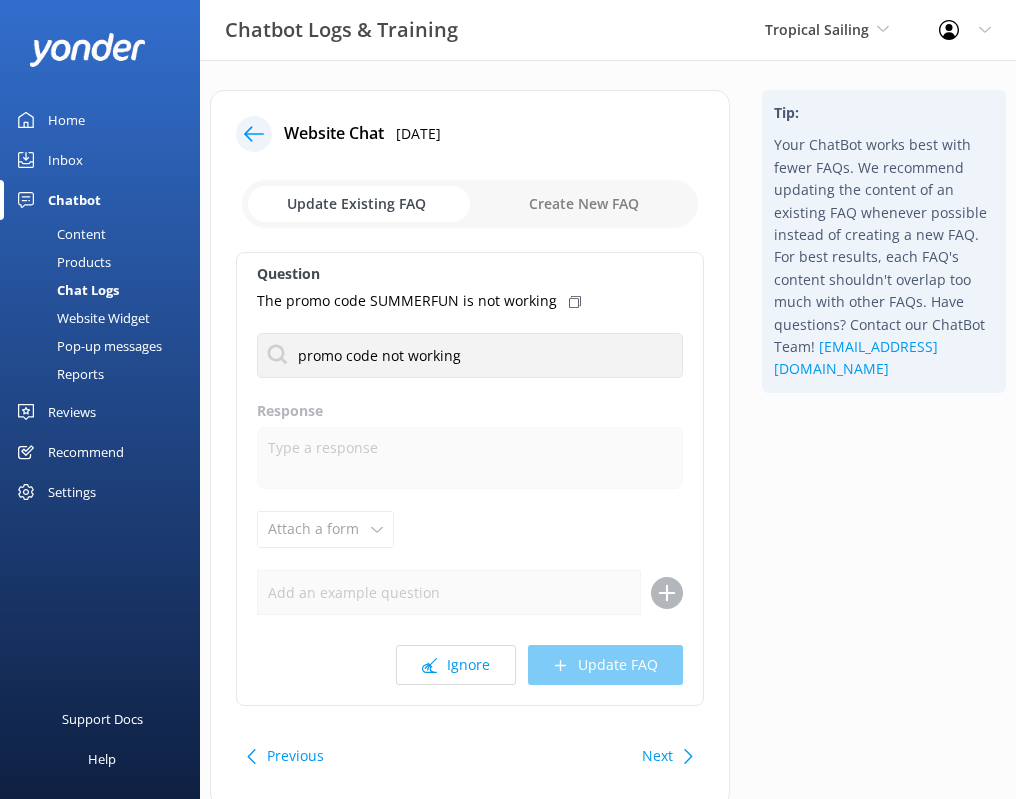 click on "Chatbot" at bounding box center (74, 200) 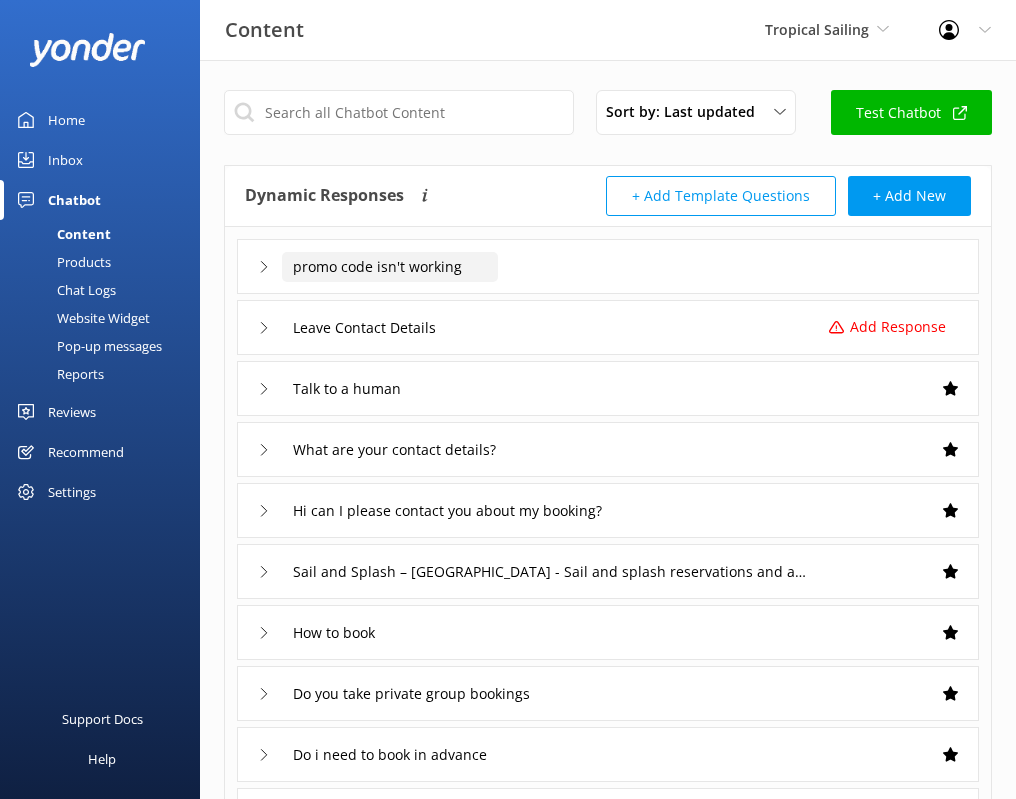 click on "promo code isn't working" at bounding box center [390, 267] 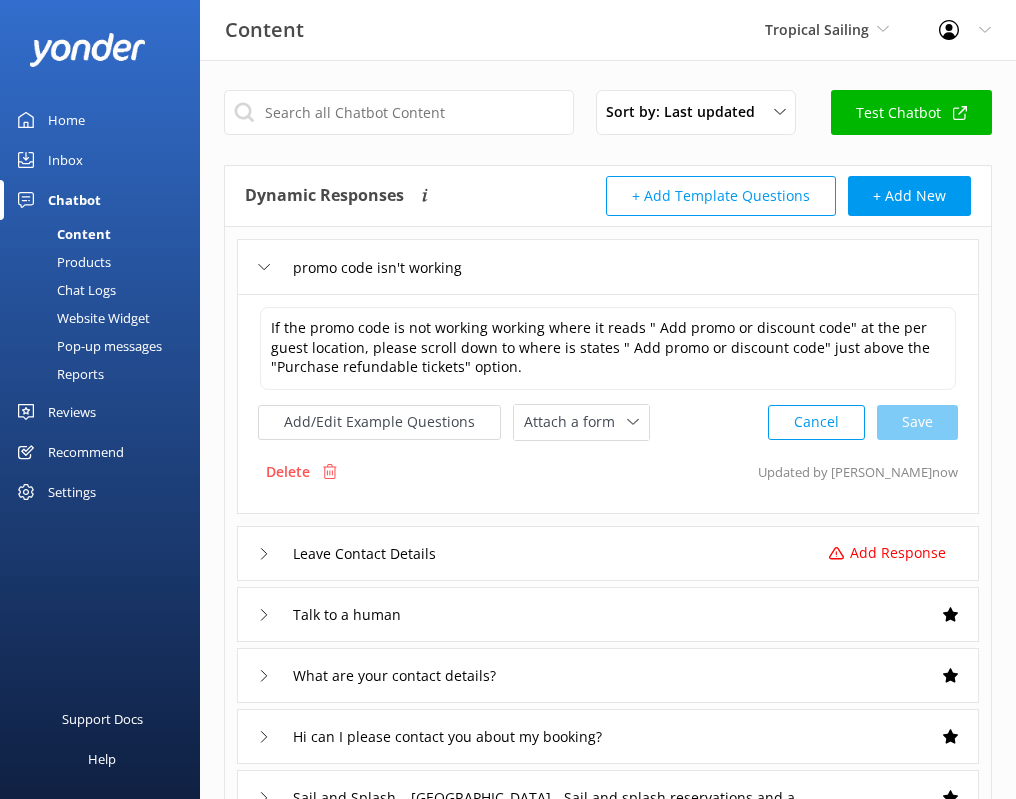 drag, startPoint x: 259, startPoint y: 311, endPoint x: 561, endPoint y: 372, distance: 308.099 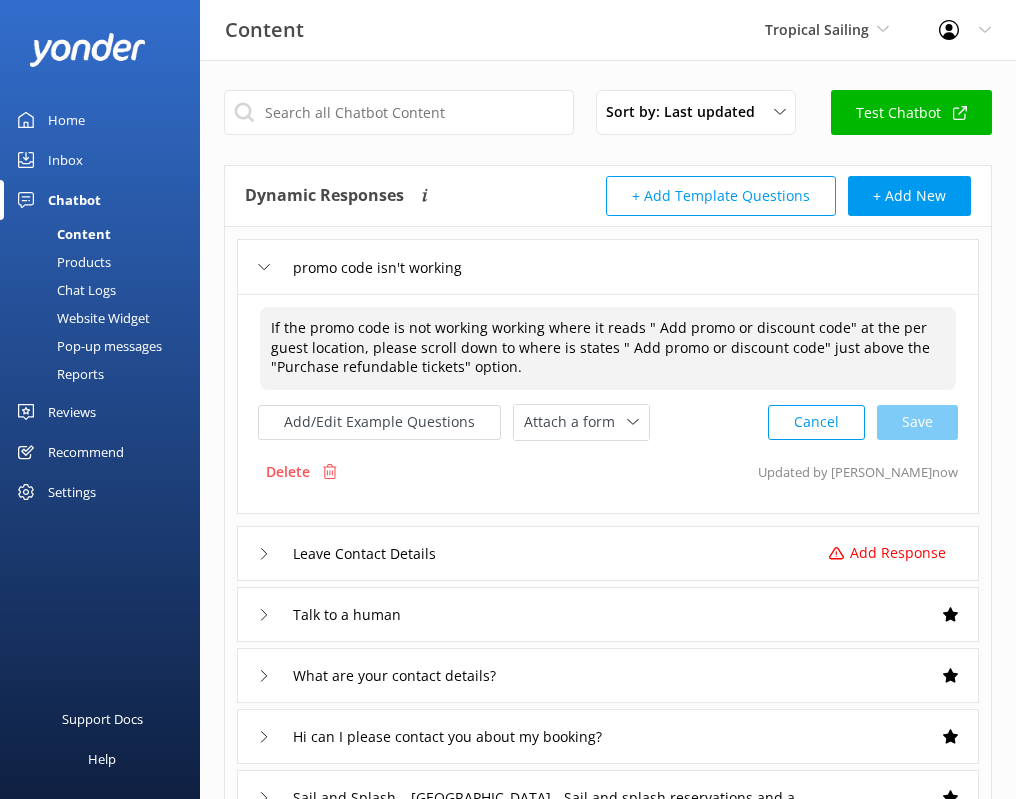 drag, startPoint x: 561, startPoint y: 372, endPoint x: 255, endPoint y: 314, distance: 311.44824 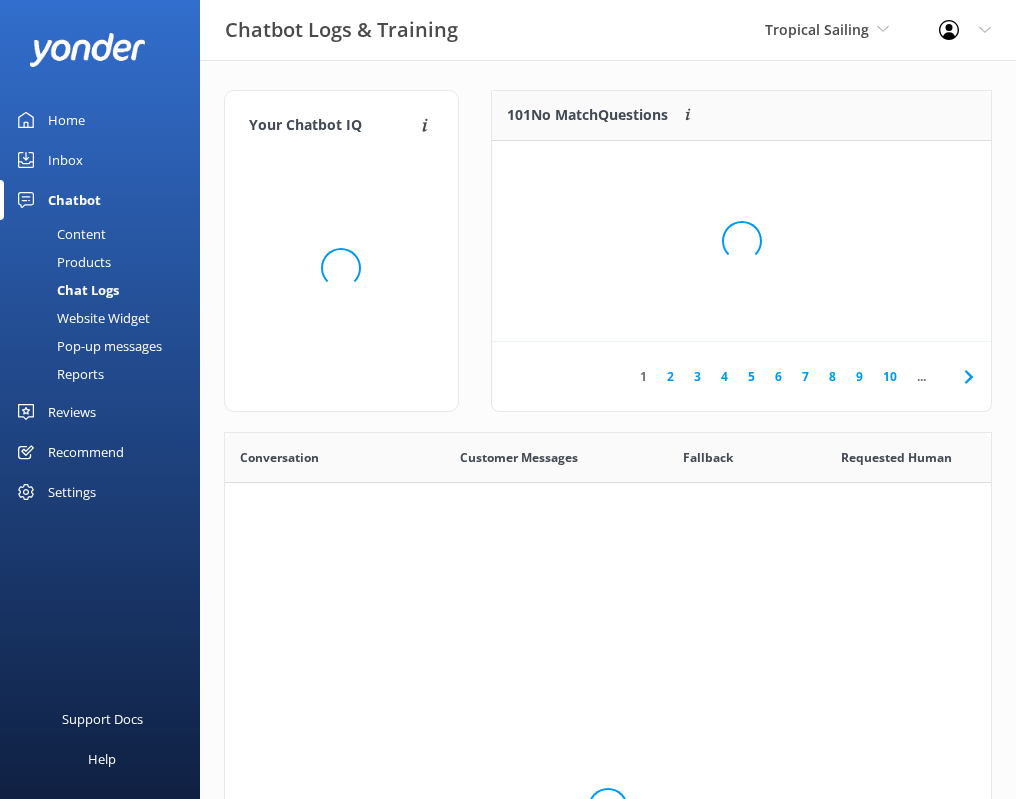 scroll, scrollTop: 1, scrollLeft: 1, axis: both 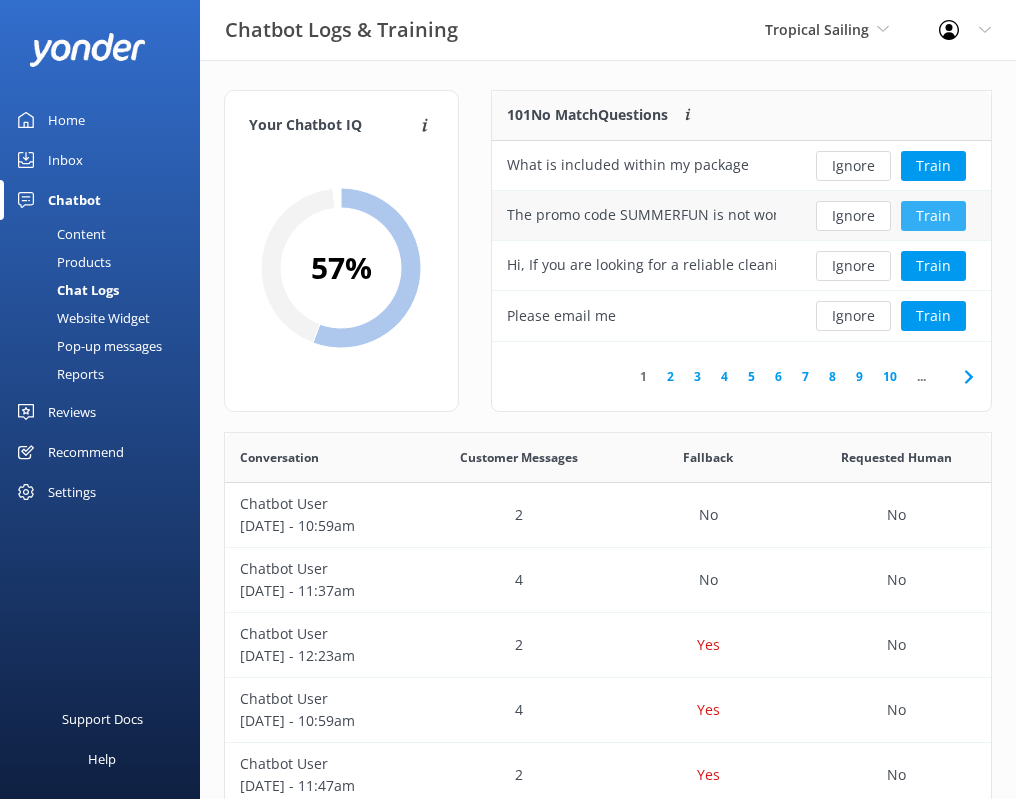 click on "Train" at bounding box center [933, 216] 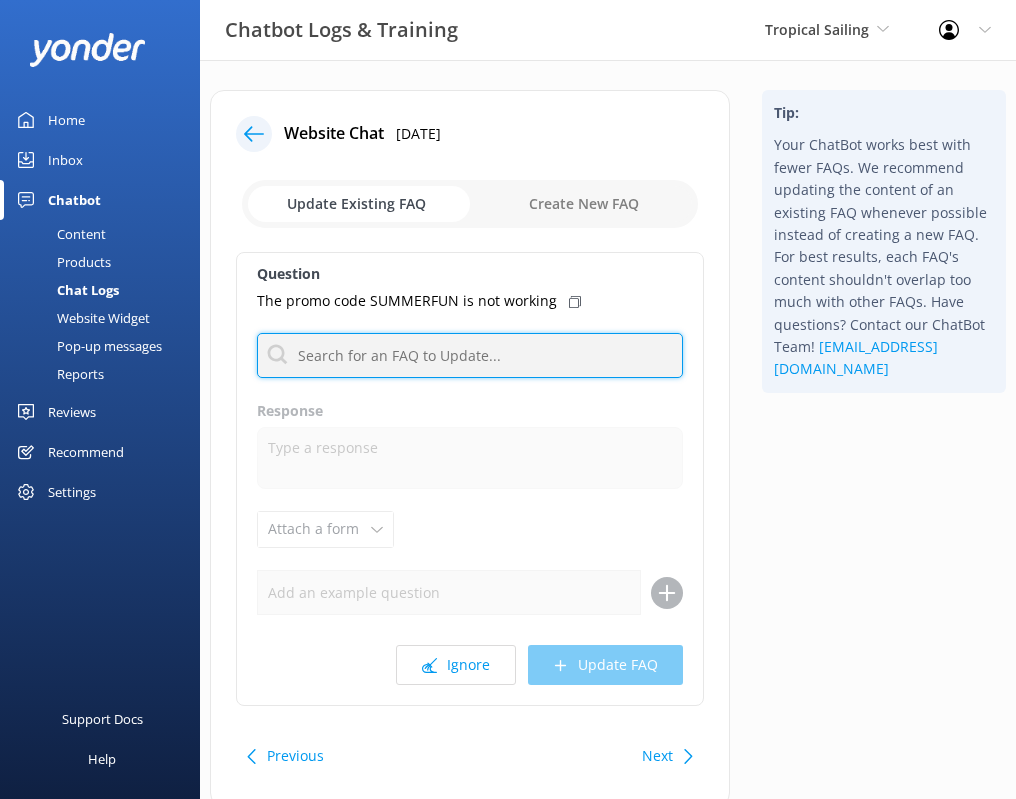 click at bounding box center (470, 355) 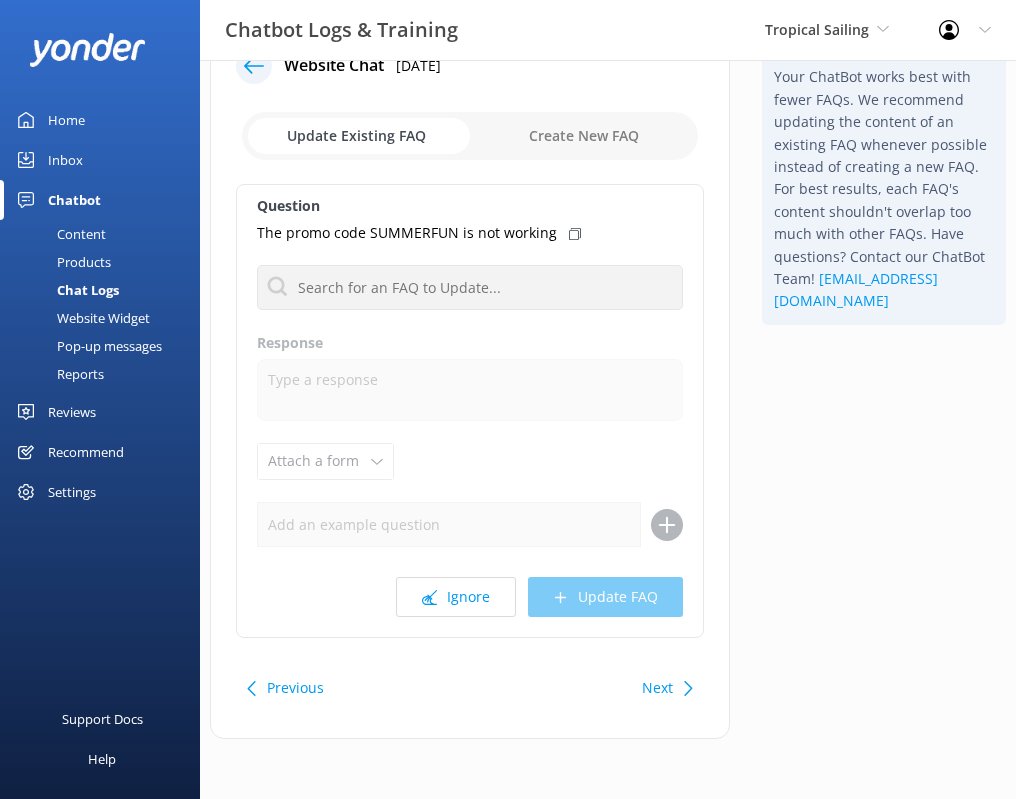 scroll, scrollTop: 67, scrollLeft: 0, axis: vertical 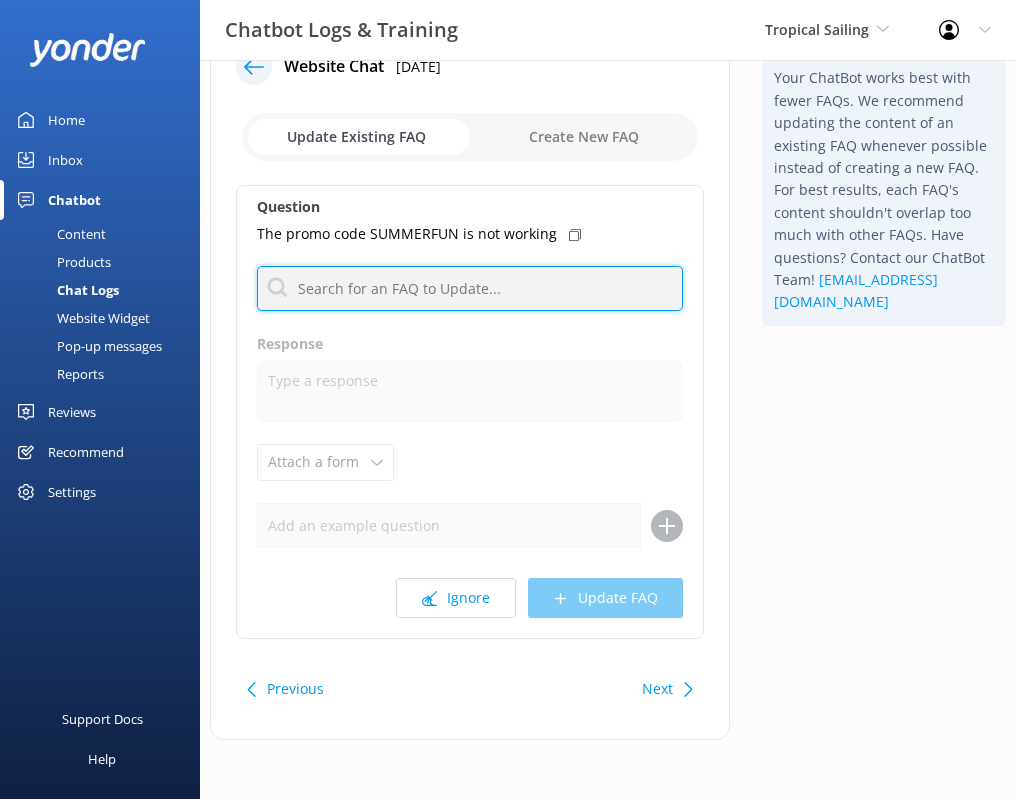 click at bounding box center [470, 288] 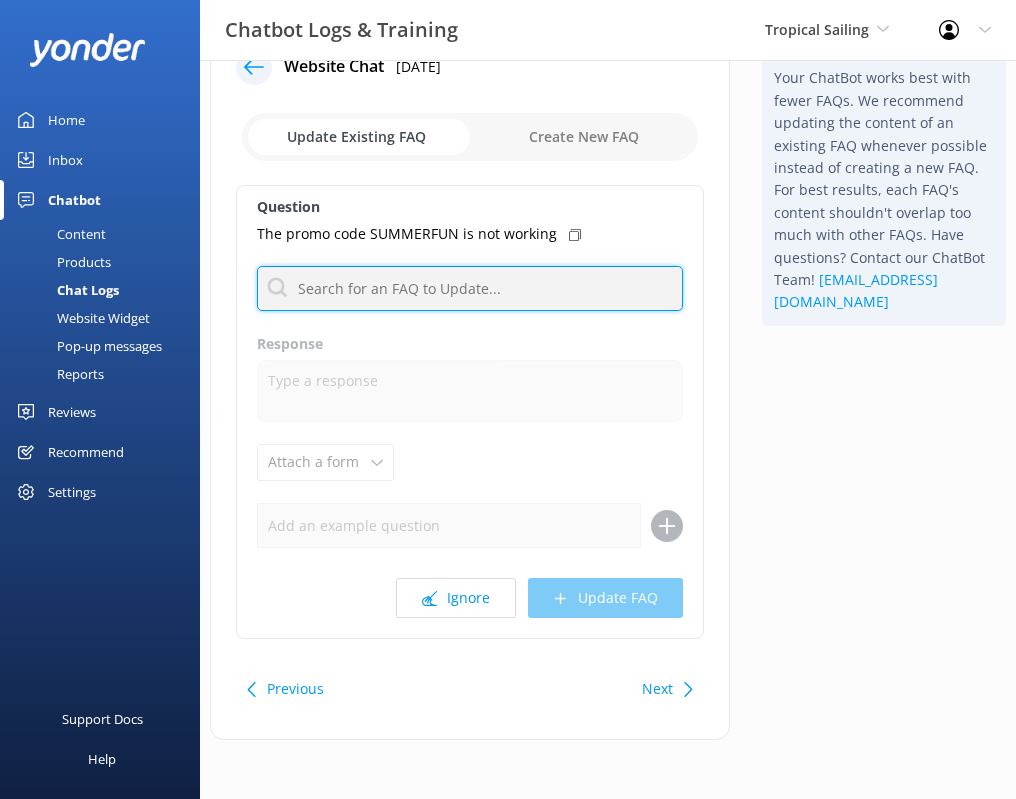 click at bounding box center [470, 288] 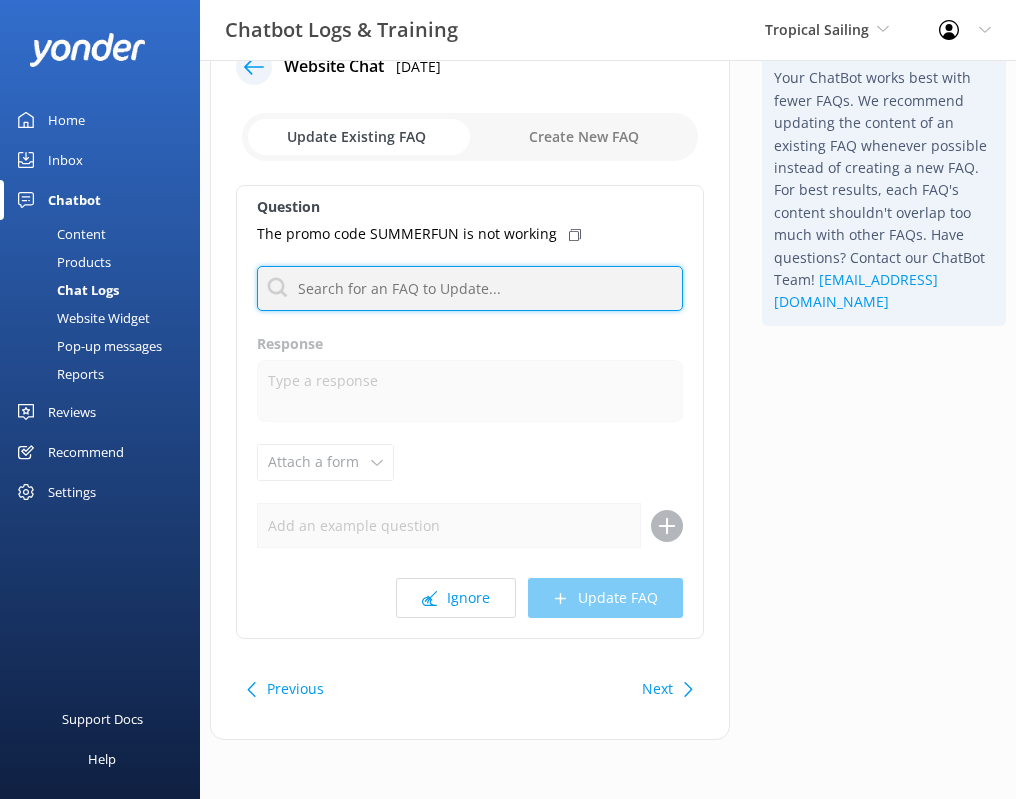 click at bounding box center (470, 288) 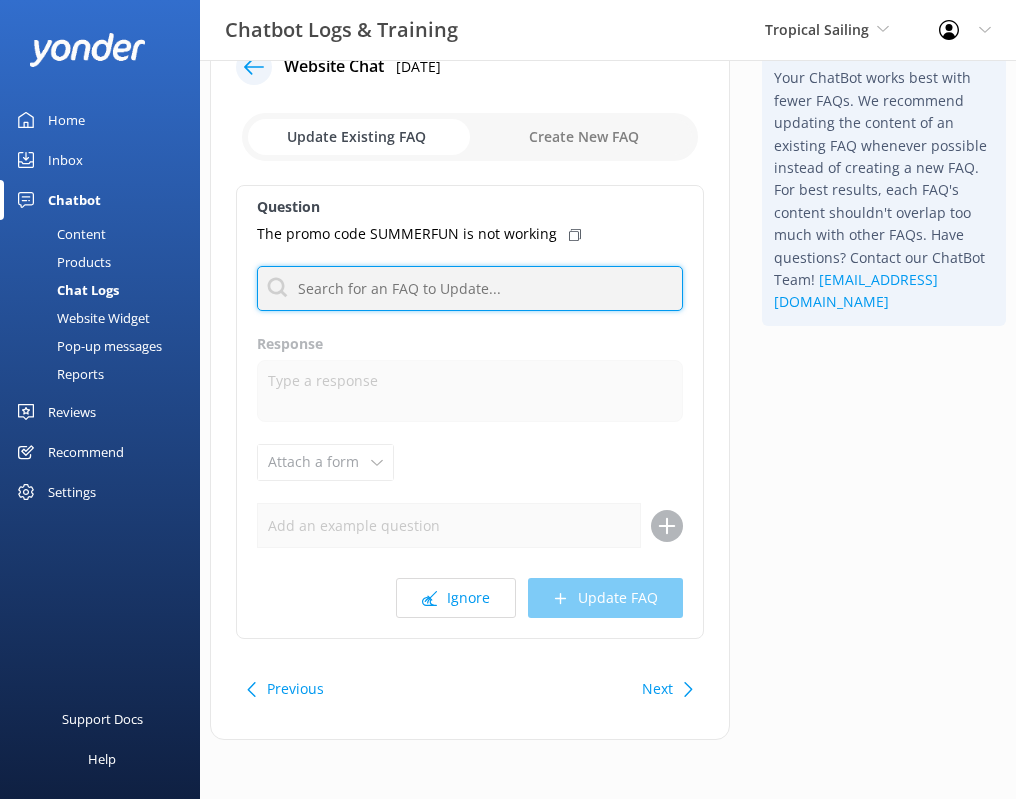 paste on "If the promo code is not working working where it reads " Add promo or discount code" at the per guest location, please scroll down to where is states " Add promo or discount code" just above the "Purchase refundable tickets" option." 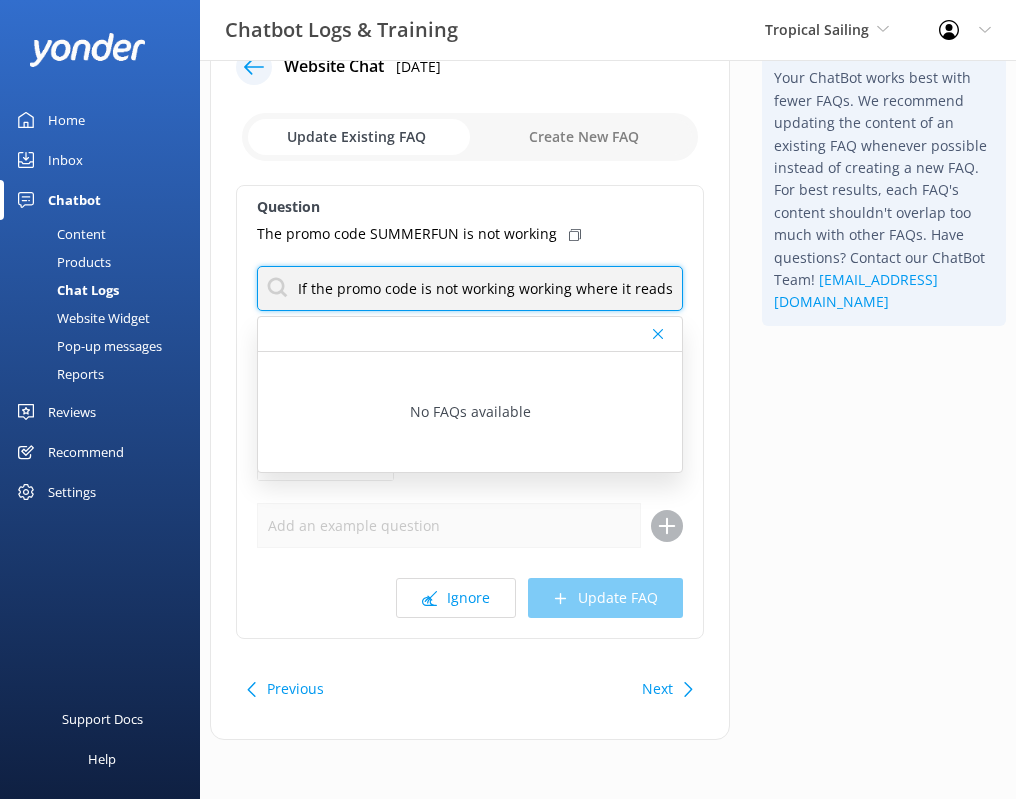 type on "If the promo code is not working working where it reads " Add promo or discount code" at the per guest location, please scroll down to where is states " Add promo or discount code" just above the "Purchase refundable tickets" option." 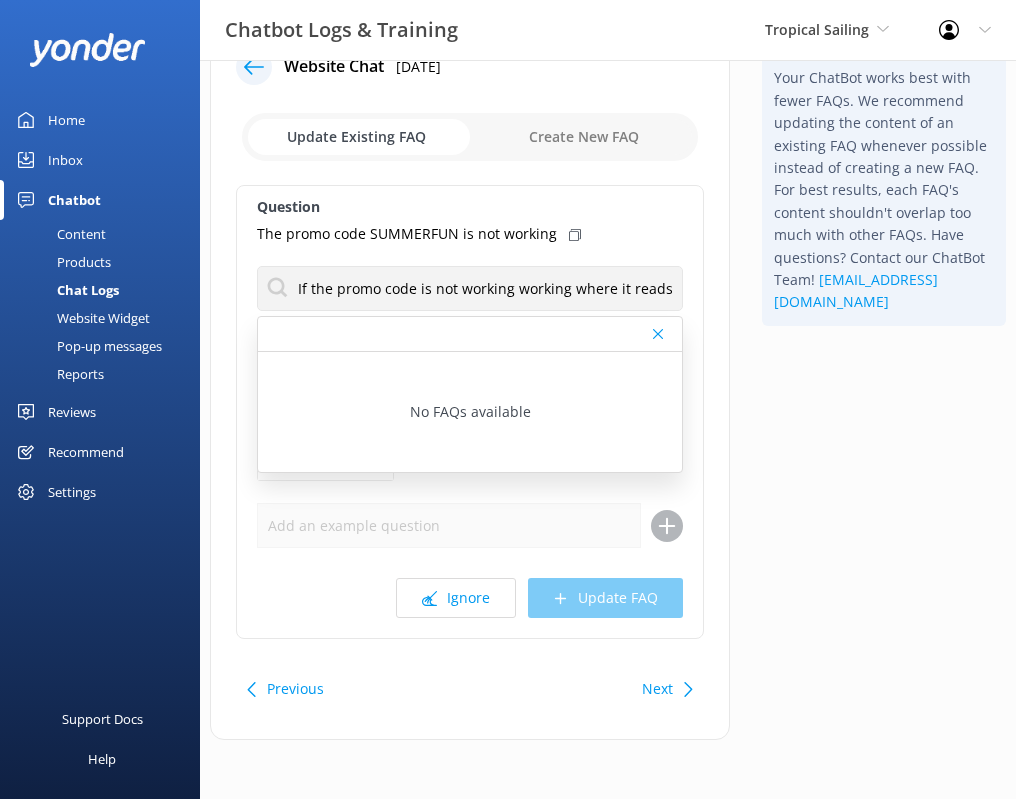 click 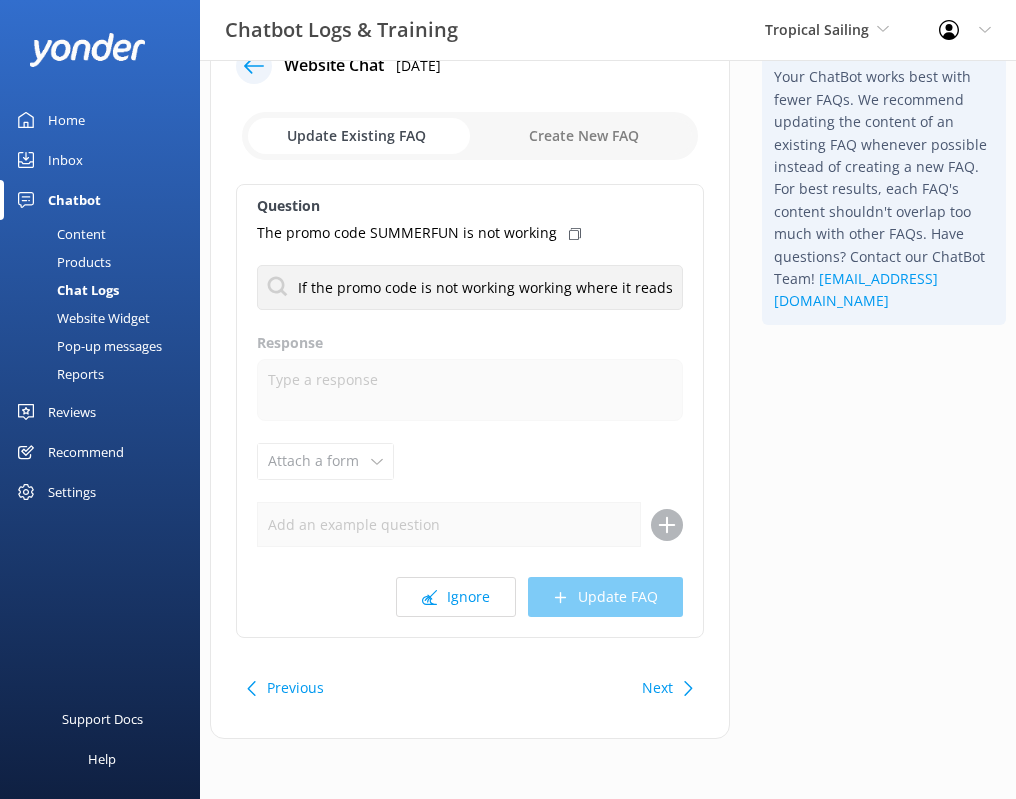 scroll, scrollTop: 67, scrollLeft: 0, axis: vertical 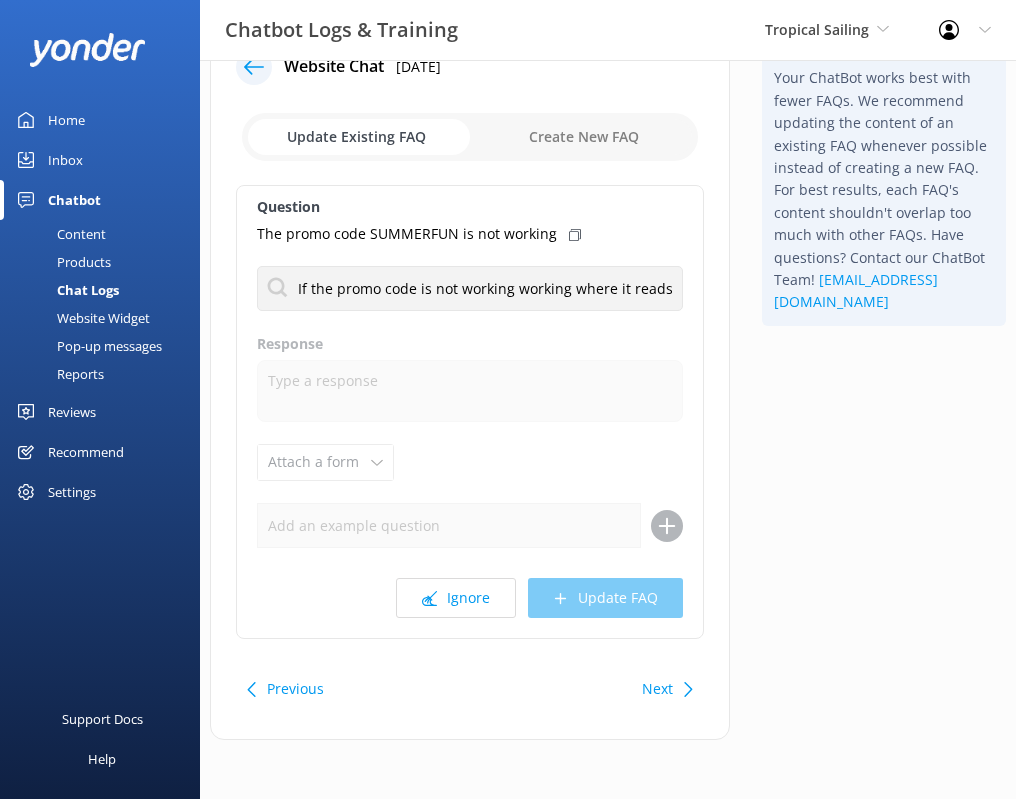 click on "Previous" at bounding box center [295, 689] 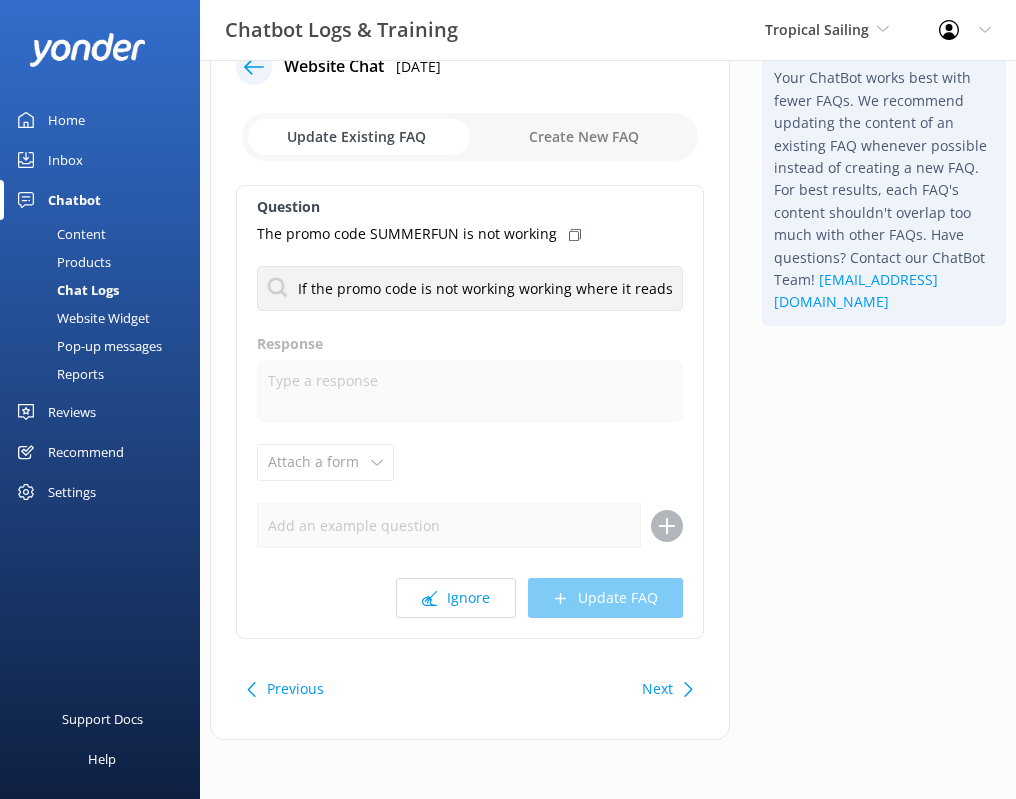 type 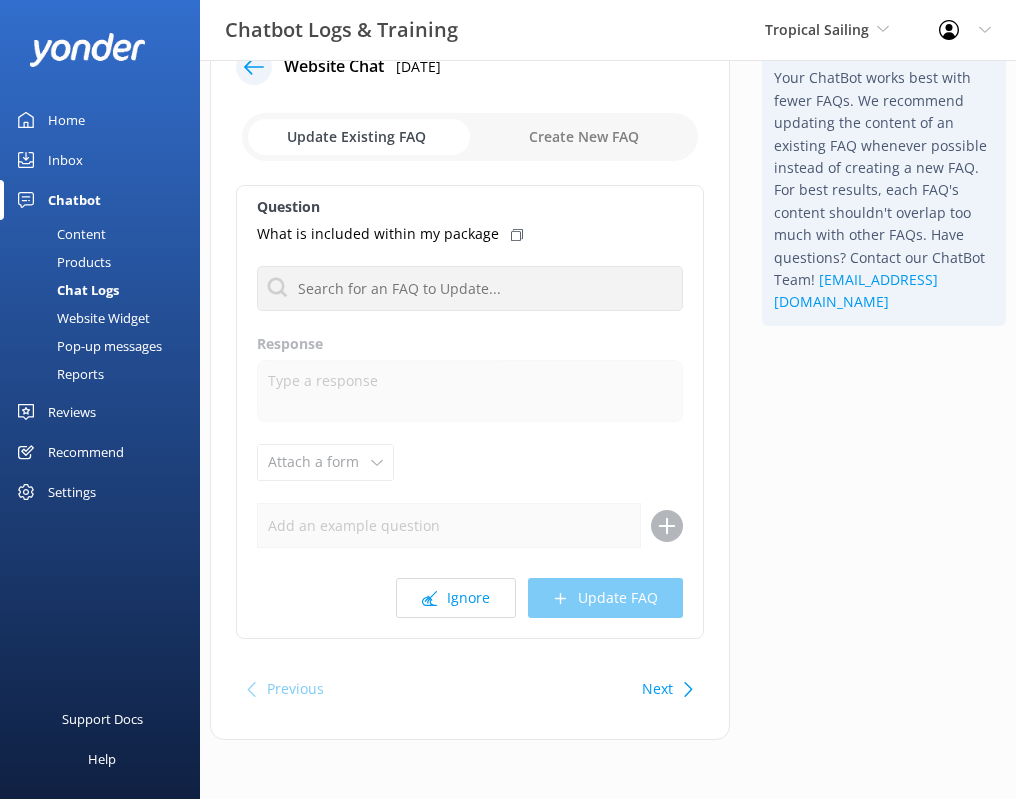 click on "Next" at bounding box center (657, 689) 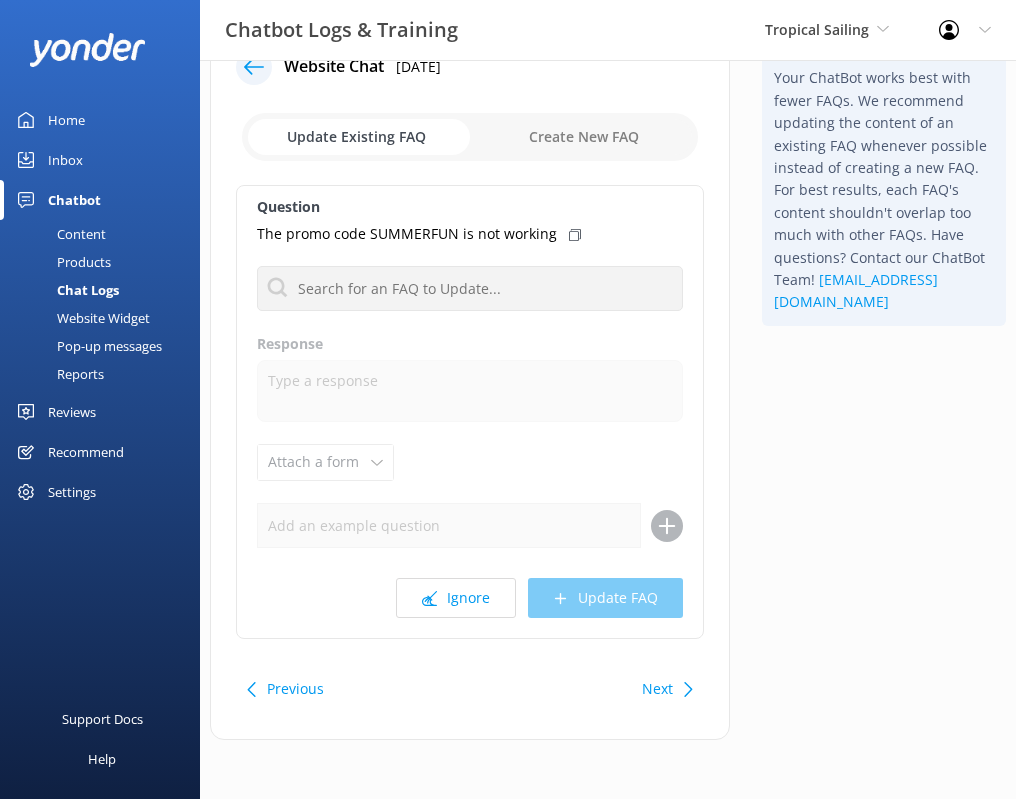 click on "Next" at bounding box center (657, 689) 